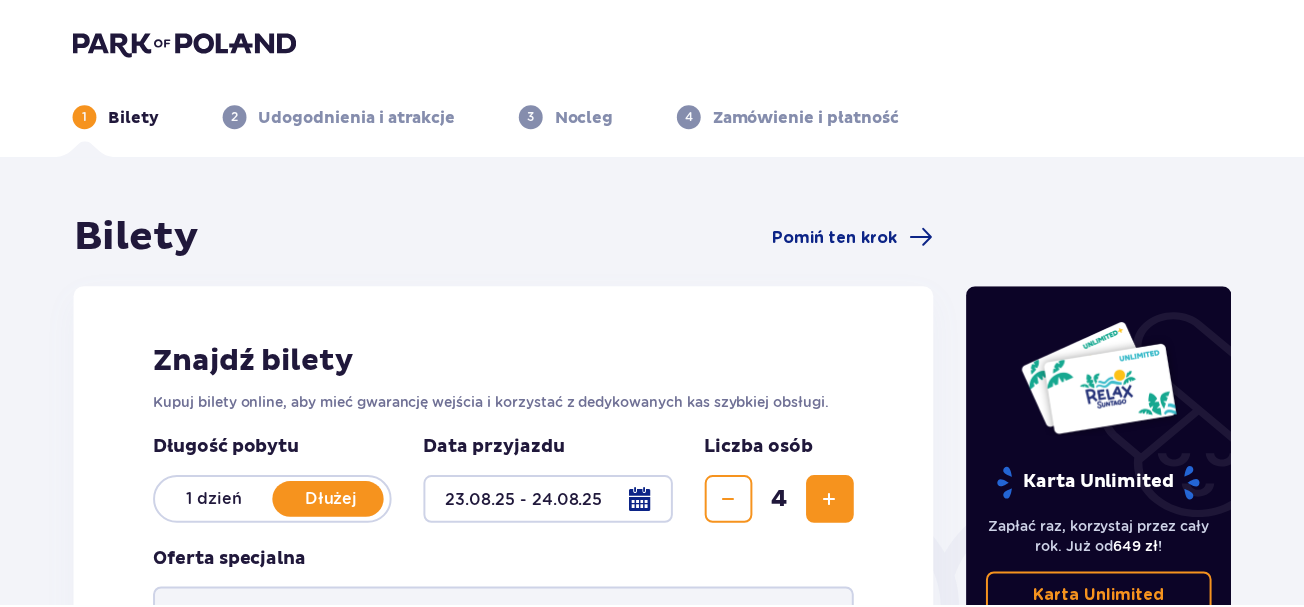 scroll, scrollTop: 0, scrollLeft: 0, axis: both 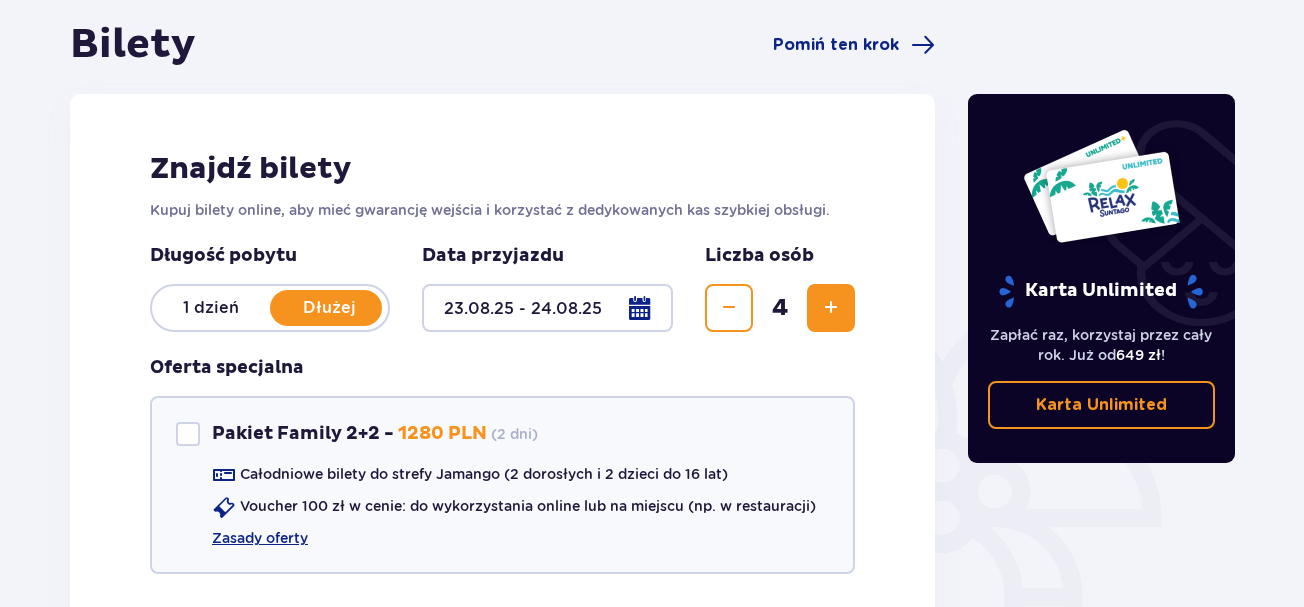 click on "1 dzień" at bounding box center (211, 308) 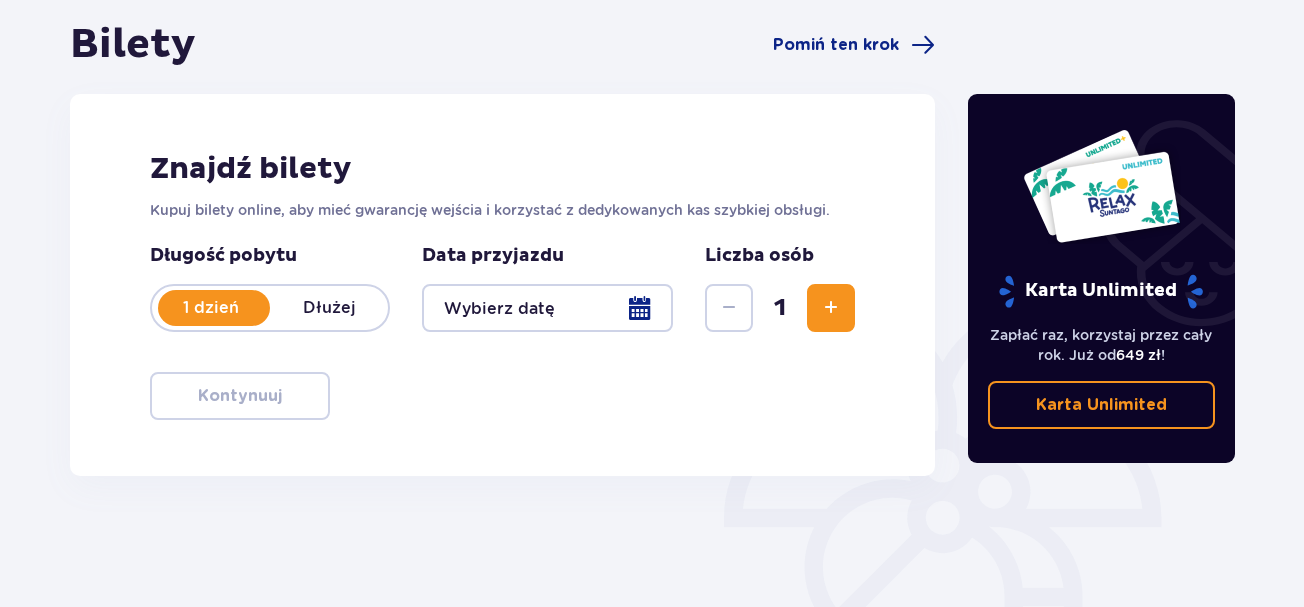 click at bounding box center [547, 308] 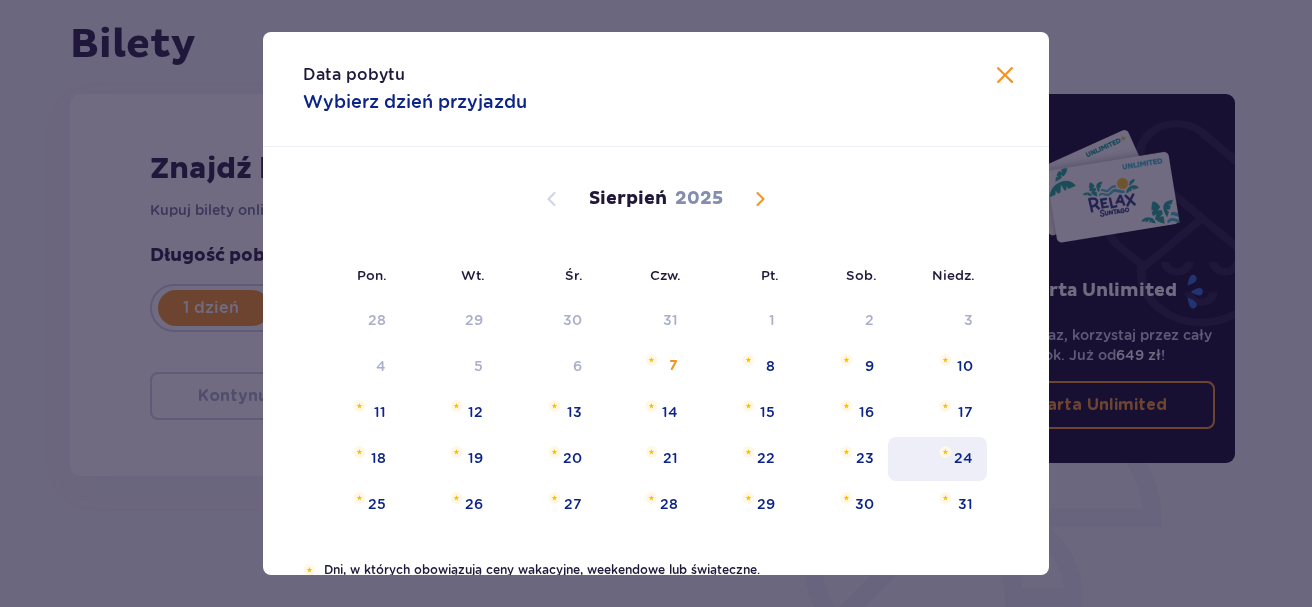 click on "24" at bounding box center [963, 458] 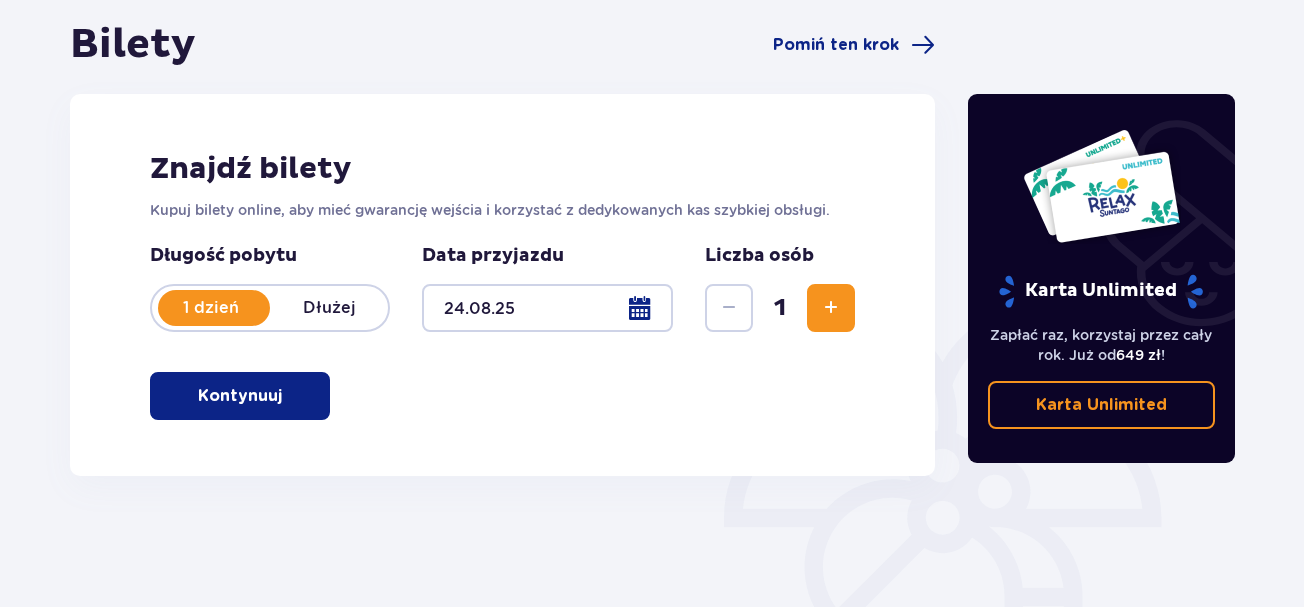 click at bounding box center (831, 308) 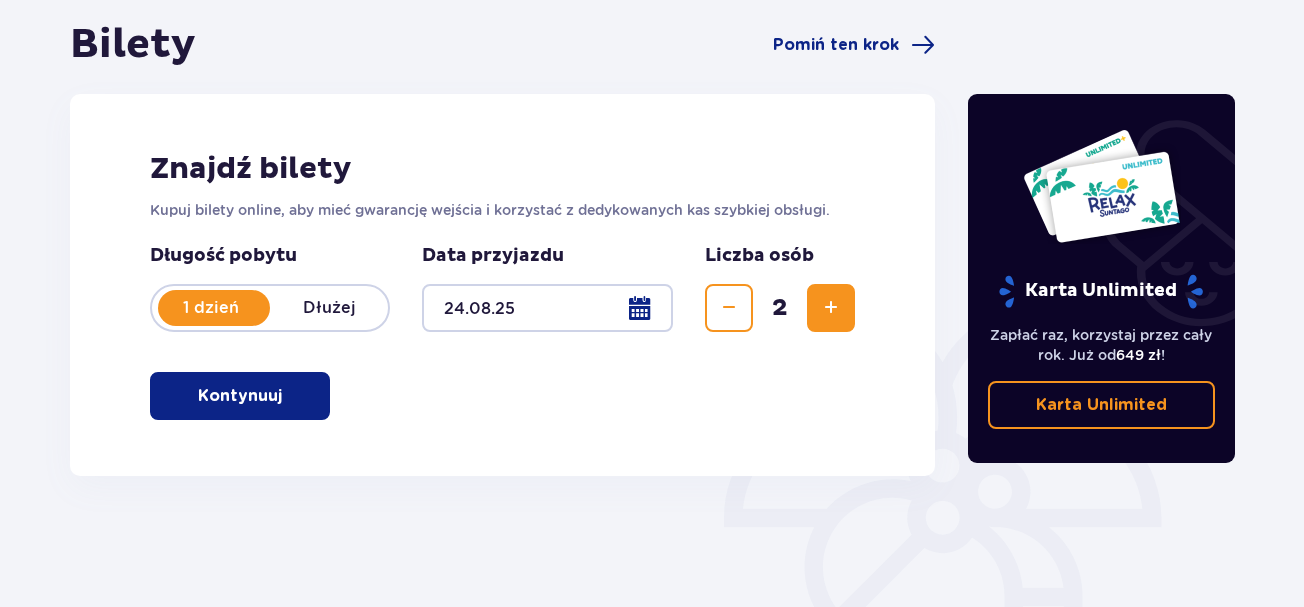 click at bounding box center [831, 308] 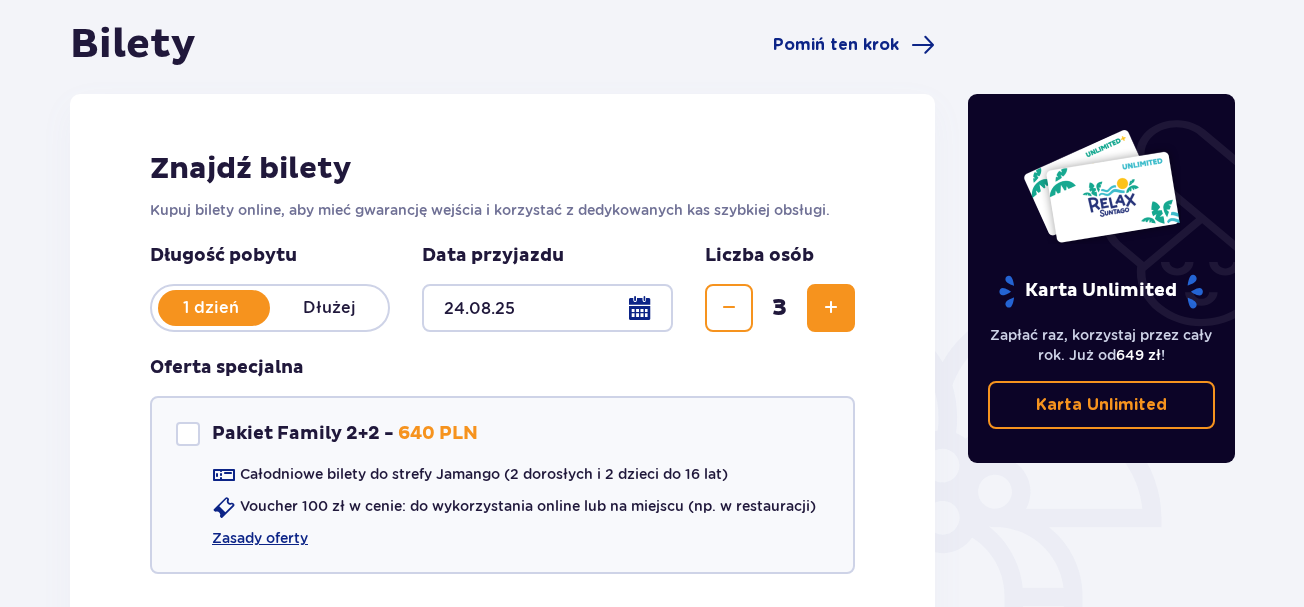 click at bounding box center [831, 308] 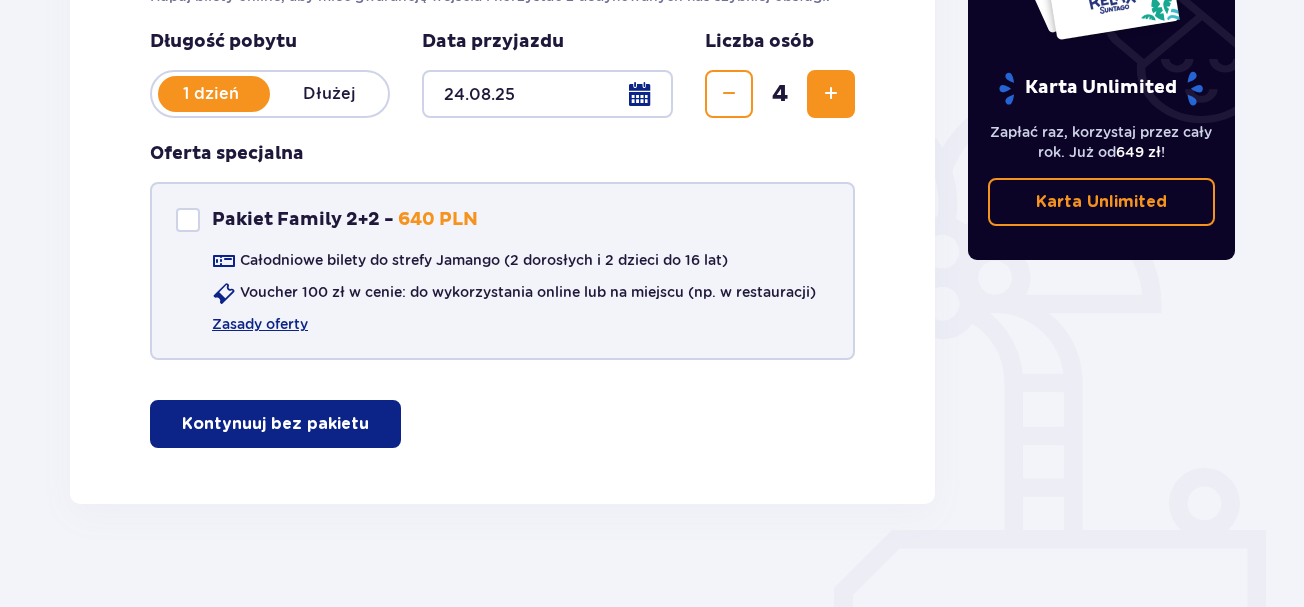 scroll, scrollTop: 409, scrollLeft: 0, axis: vertical 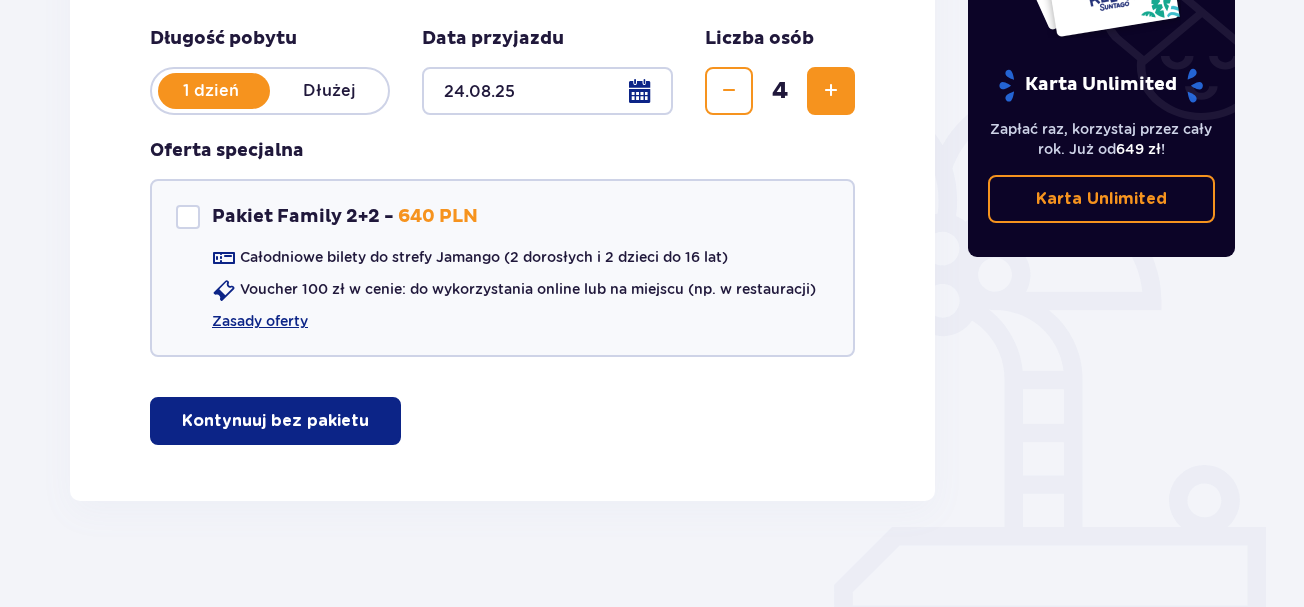 click on "Kontynuuj bez pakietu" at bounding box center [275, 421] 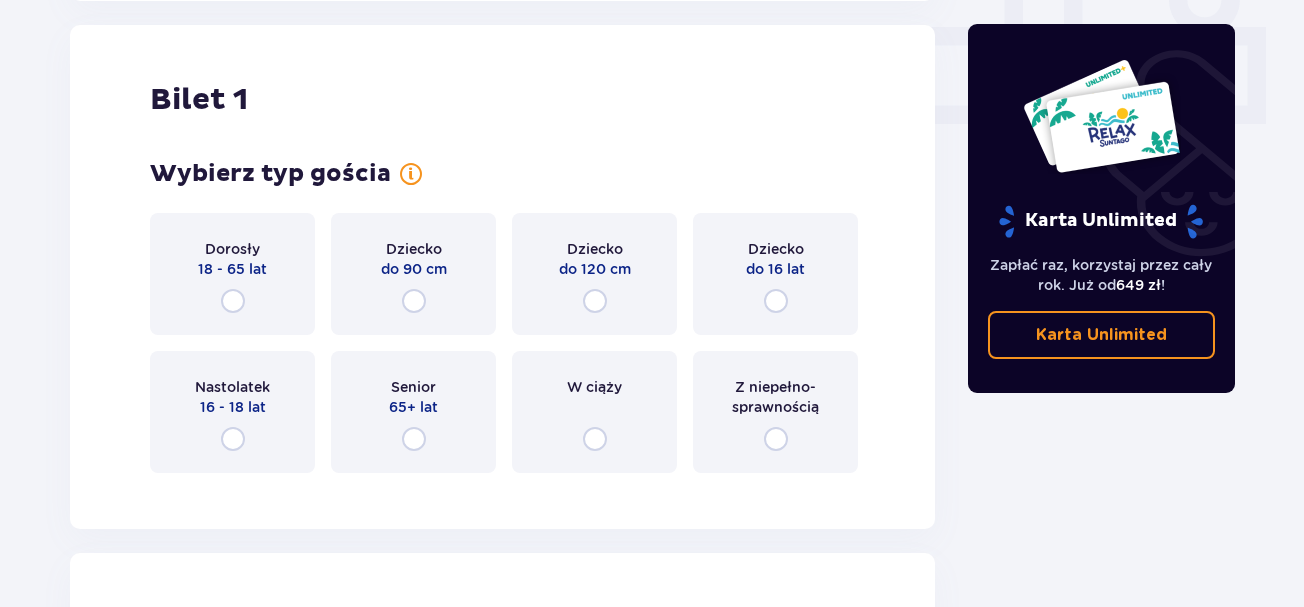 scroll, scrollTop: 910, scrollLeft: 0, axis: vertical 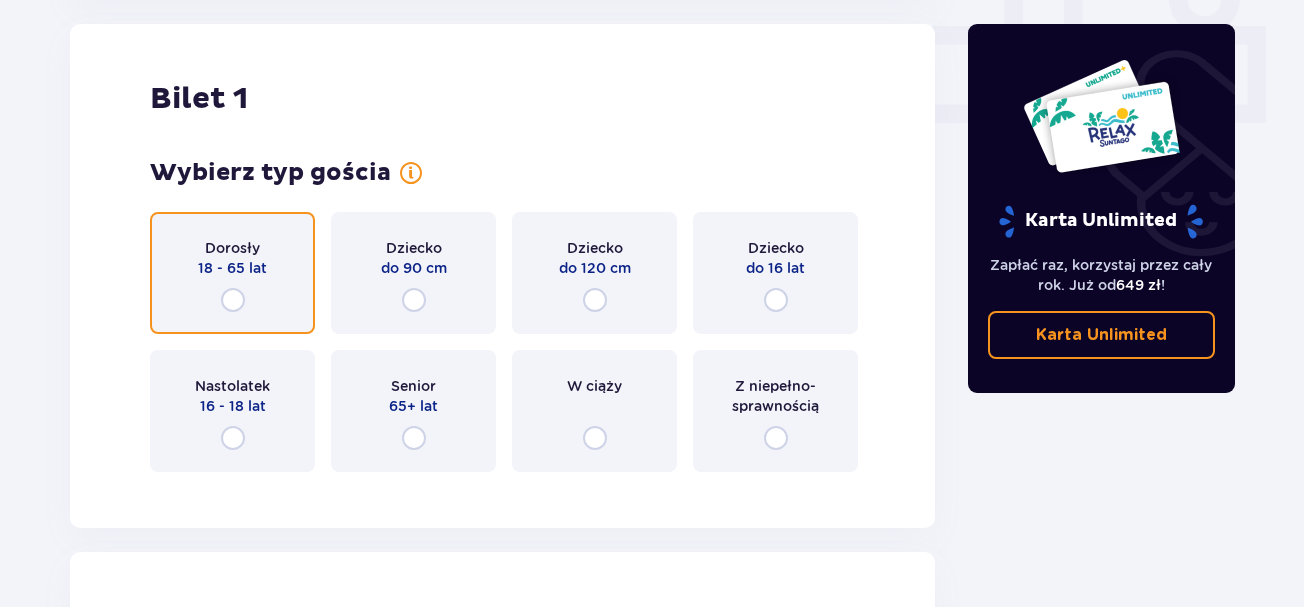 click at bounding box center (233, 300) 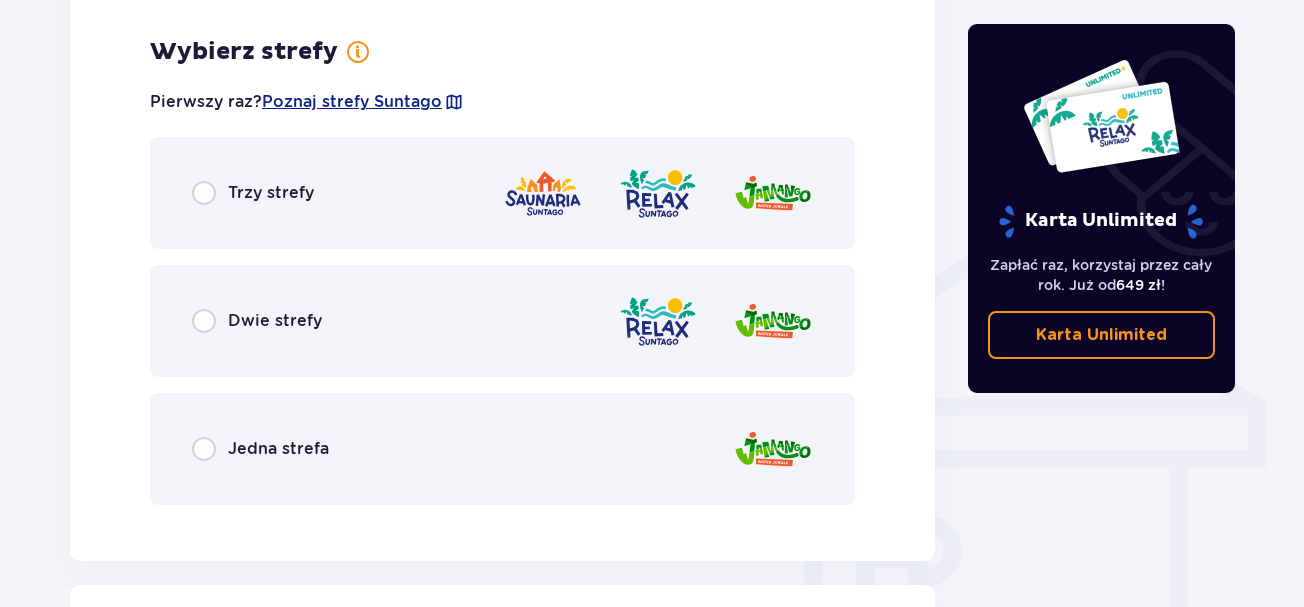 scroll, scrollTop: 1398, scrollLeft: 0, axis: vertical 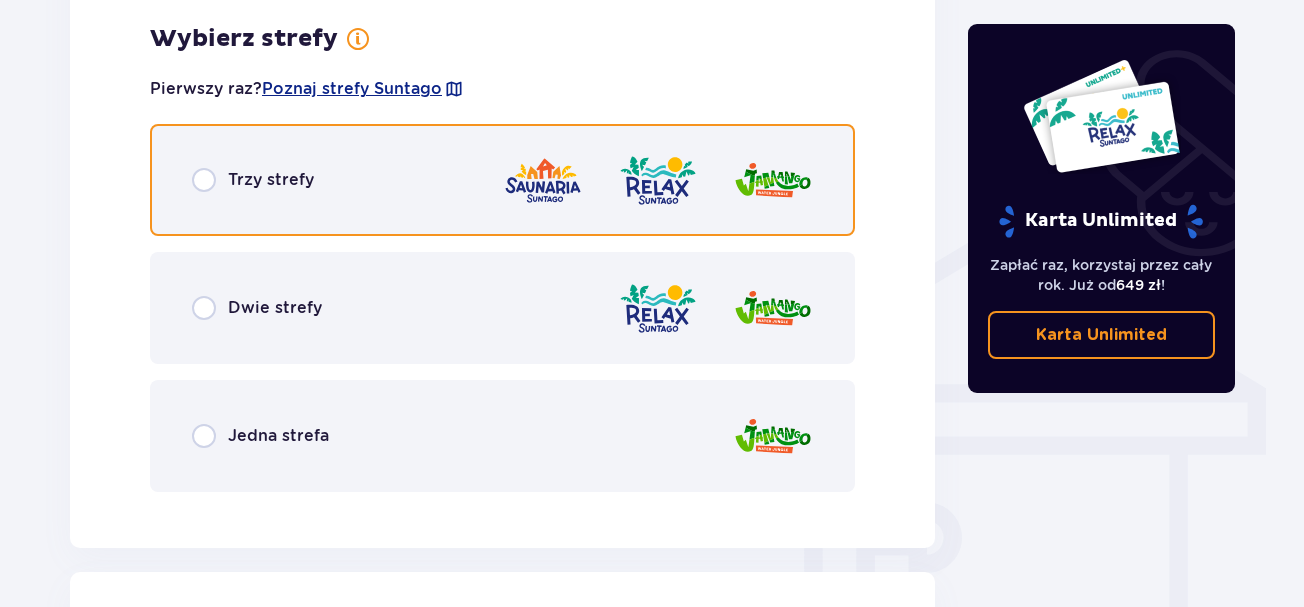 click at bounding box center [204, 180] 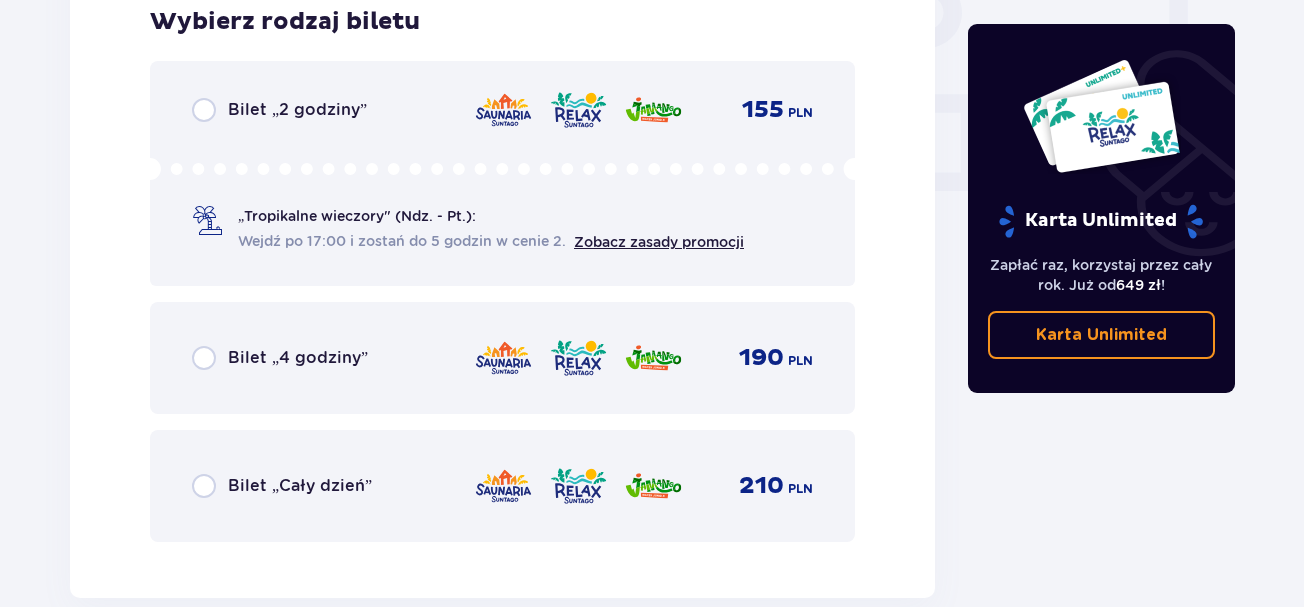 scroll, scrollTop: 1924, scrollLeft: 0, axis: vertical 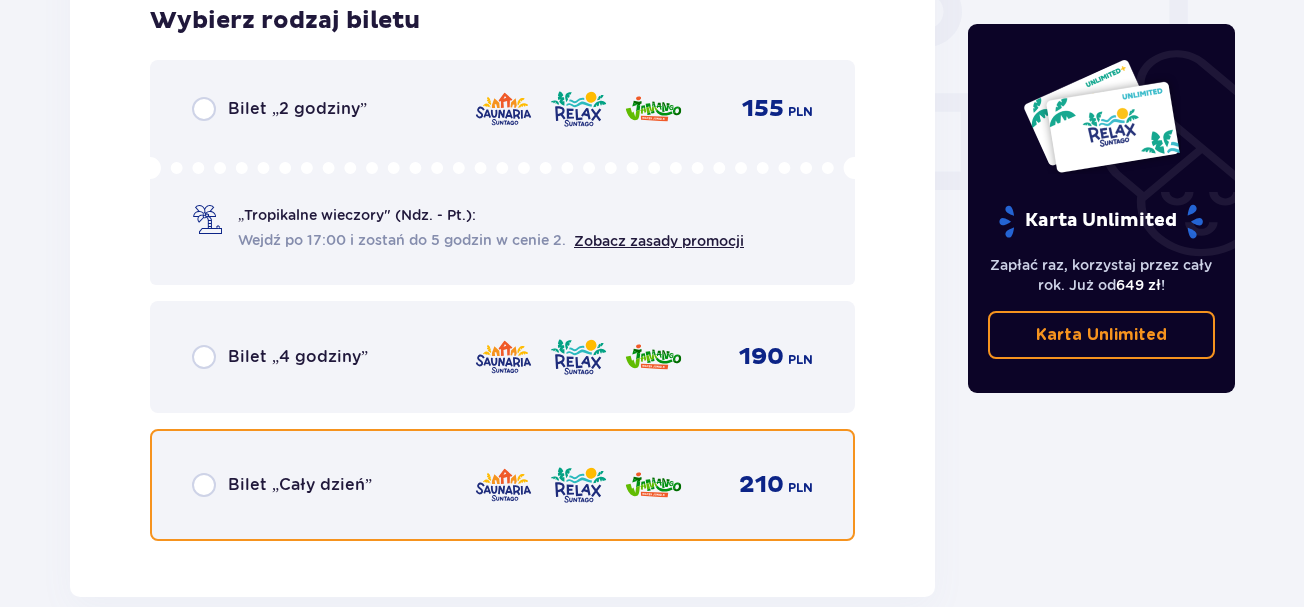 click at bounding box center (204, 485) 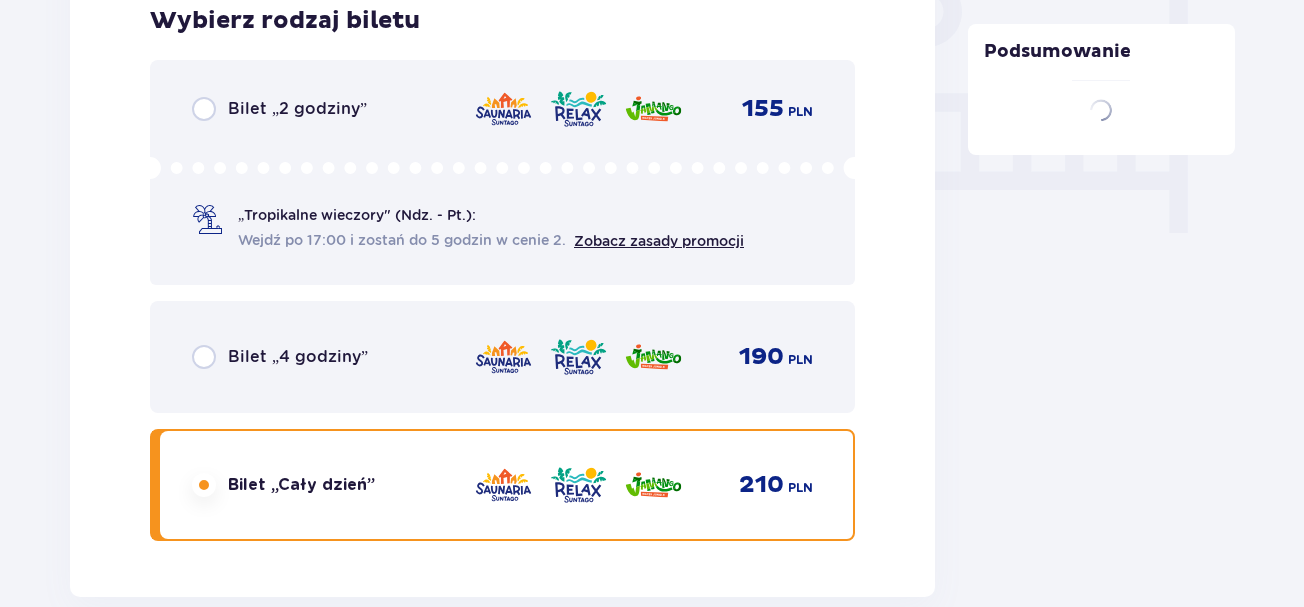 scroll, scrollTop: 2532, scrollLeft: 0, axis: vertical 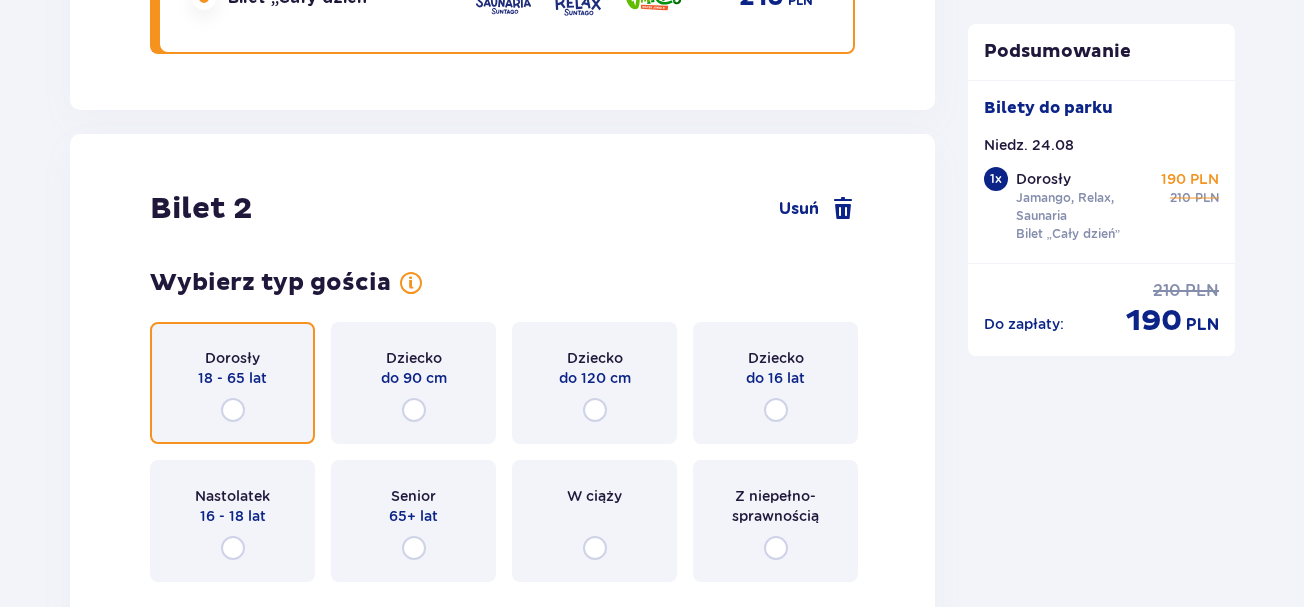 click at bounding box center [233, 410] 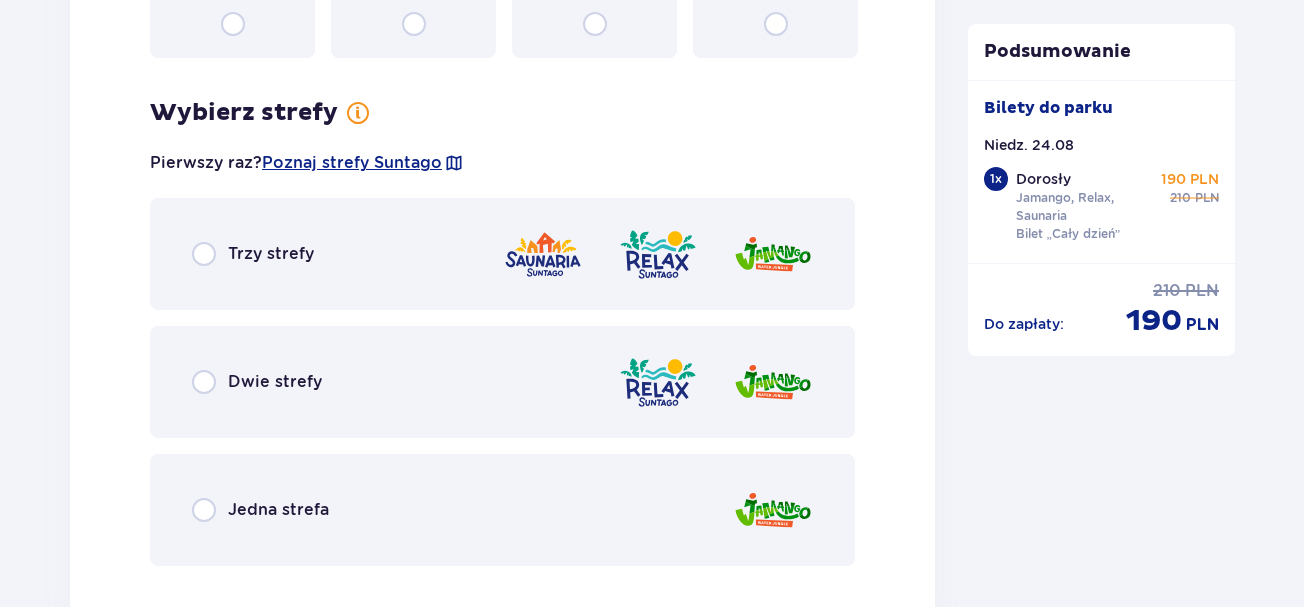 scroll, scrollTop: 3009, scrollLeft: 0, axis: vertical 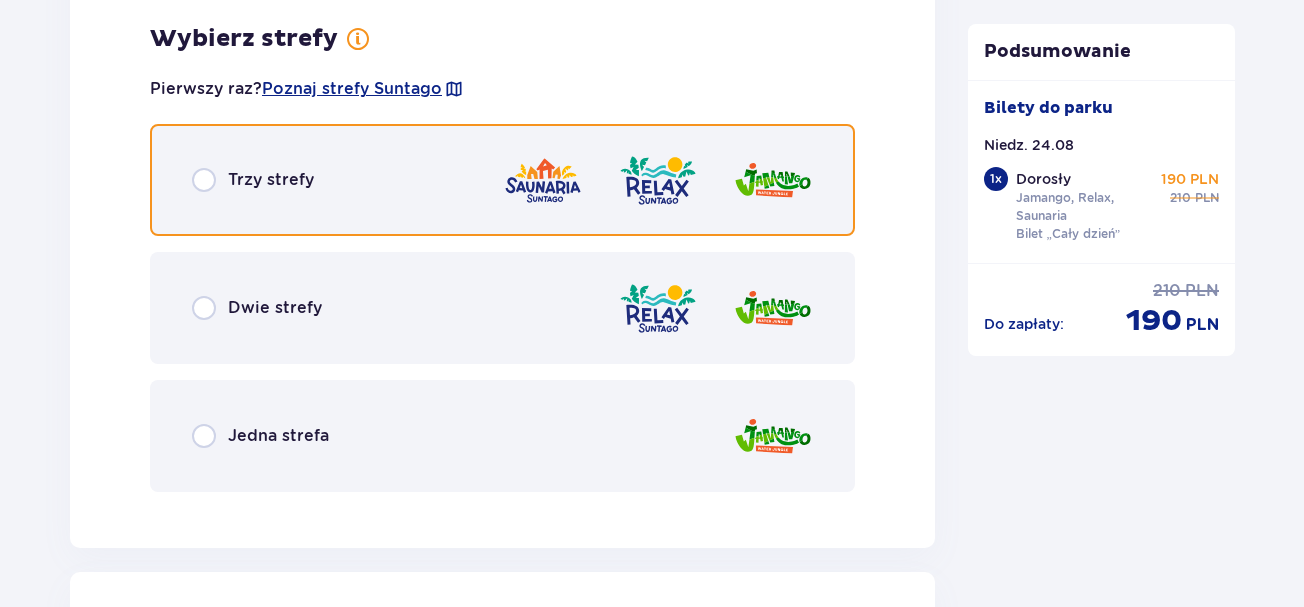 click at bounding box center (204, 180) 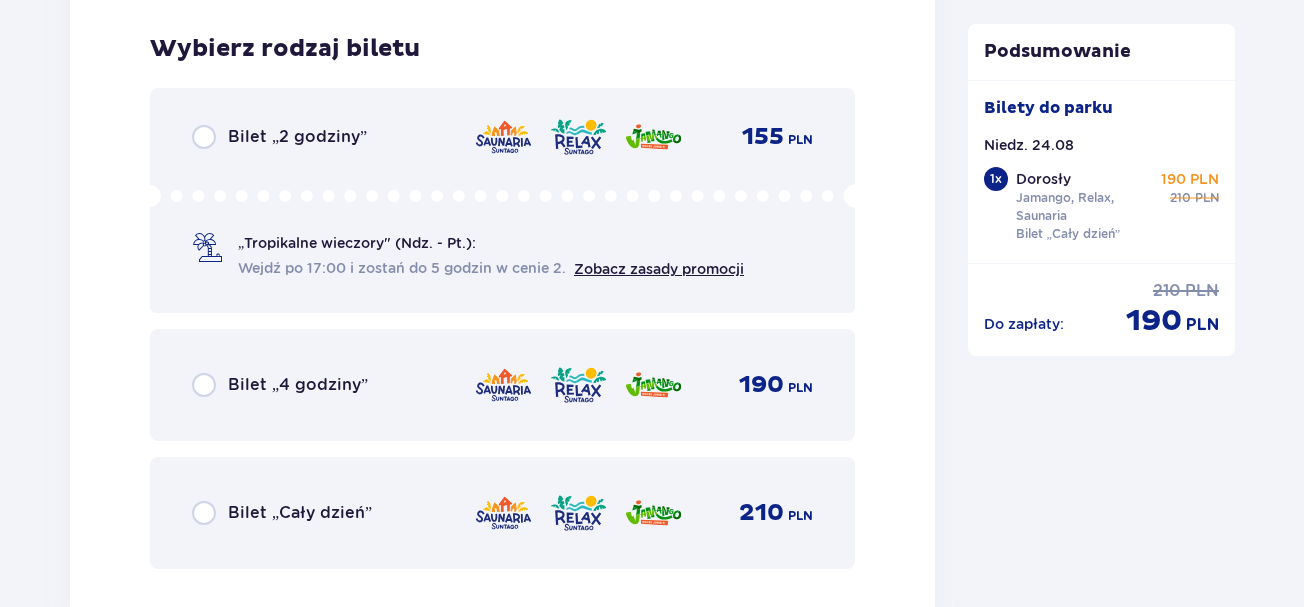 scroll, scrollTop: 3517, scrollLeft: 0, axis: vertical 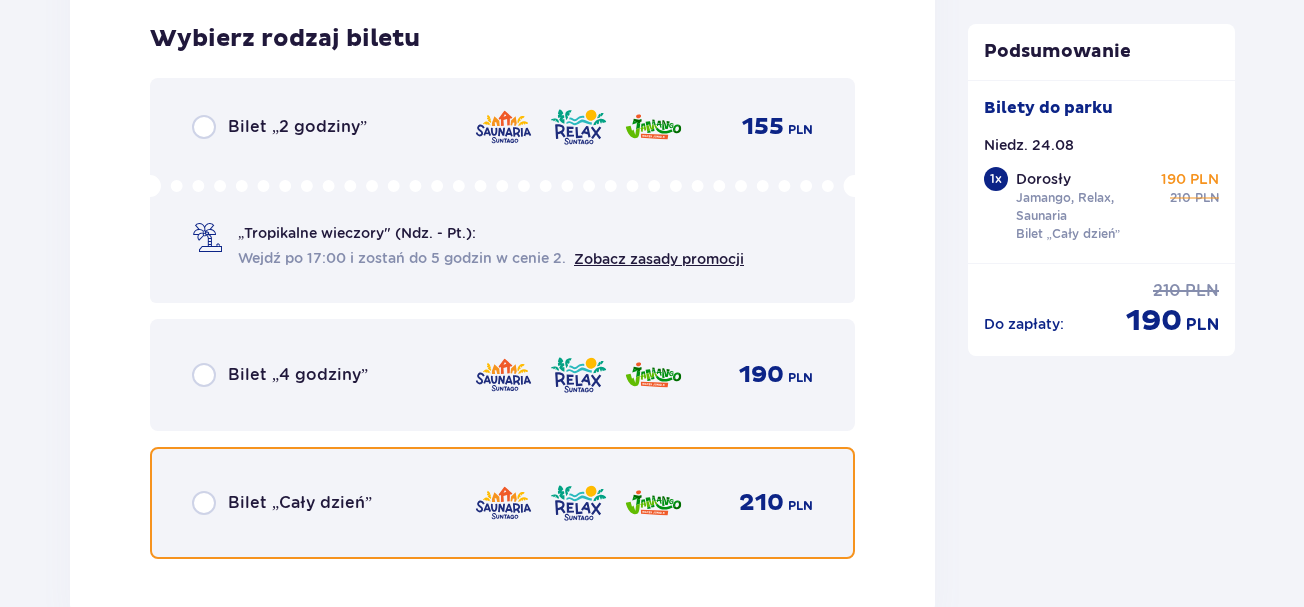 click at bounding box center (204, 503) 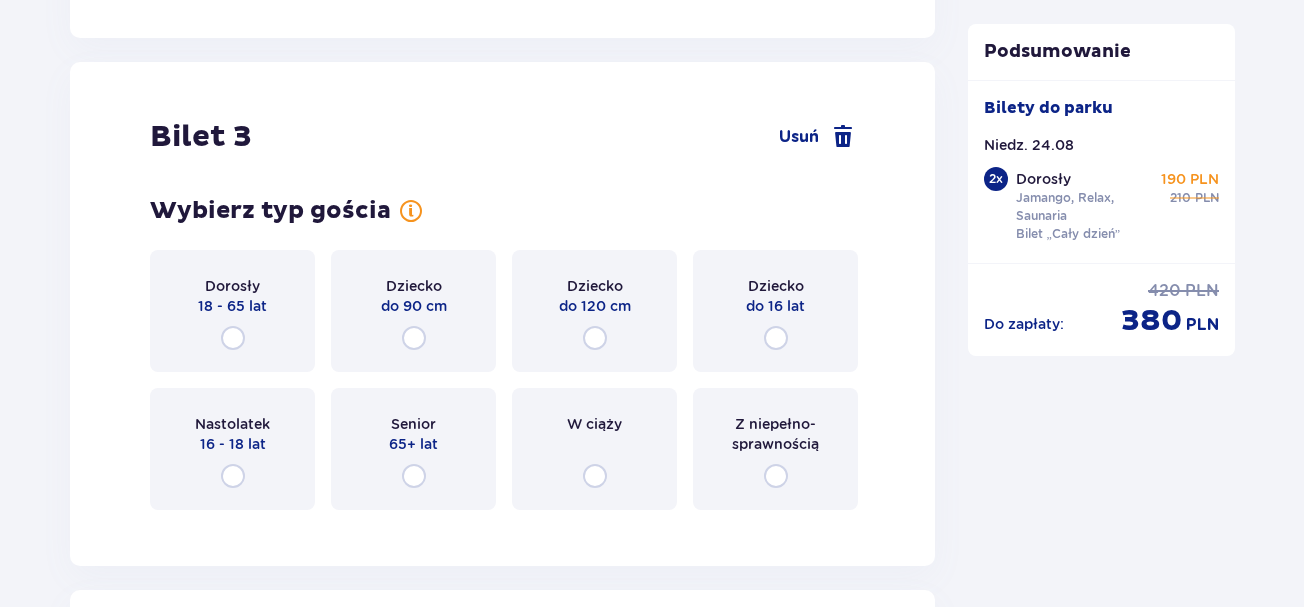 scroll, scrollTop: 4038, scrollLeft: 0, axis: vertical 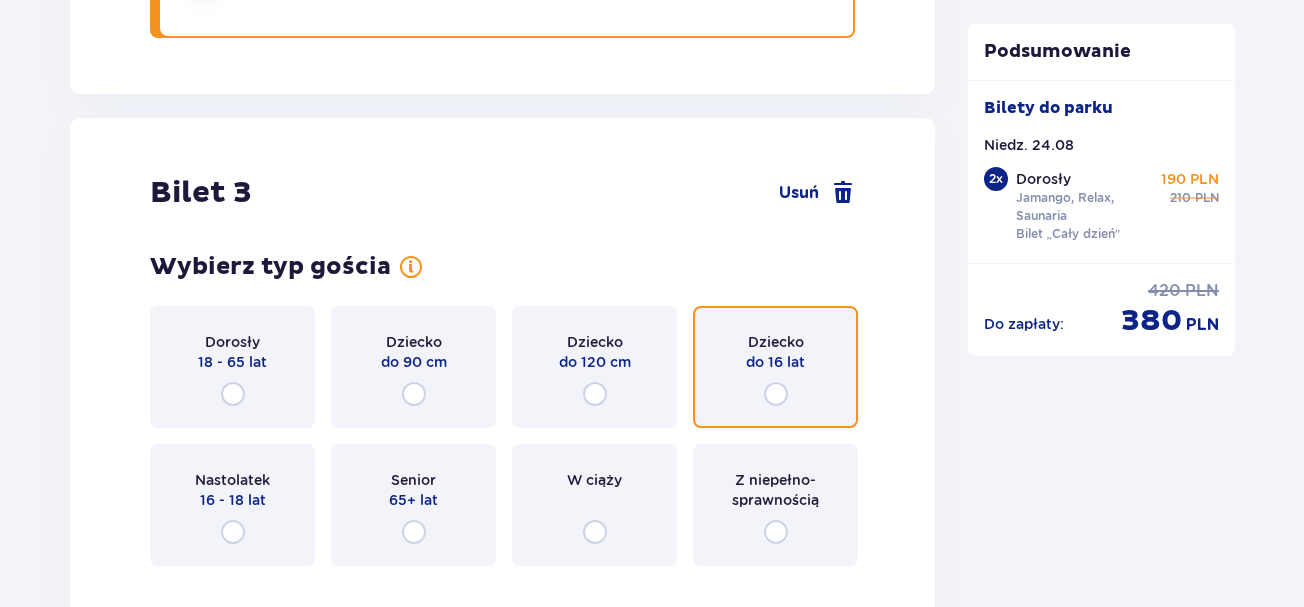 click at bounding box center [776, 394] 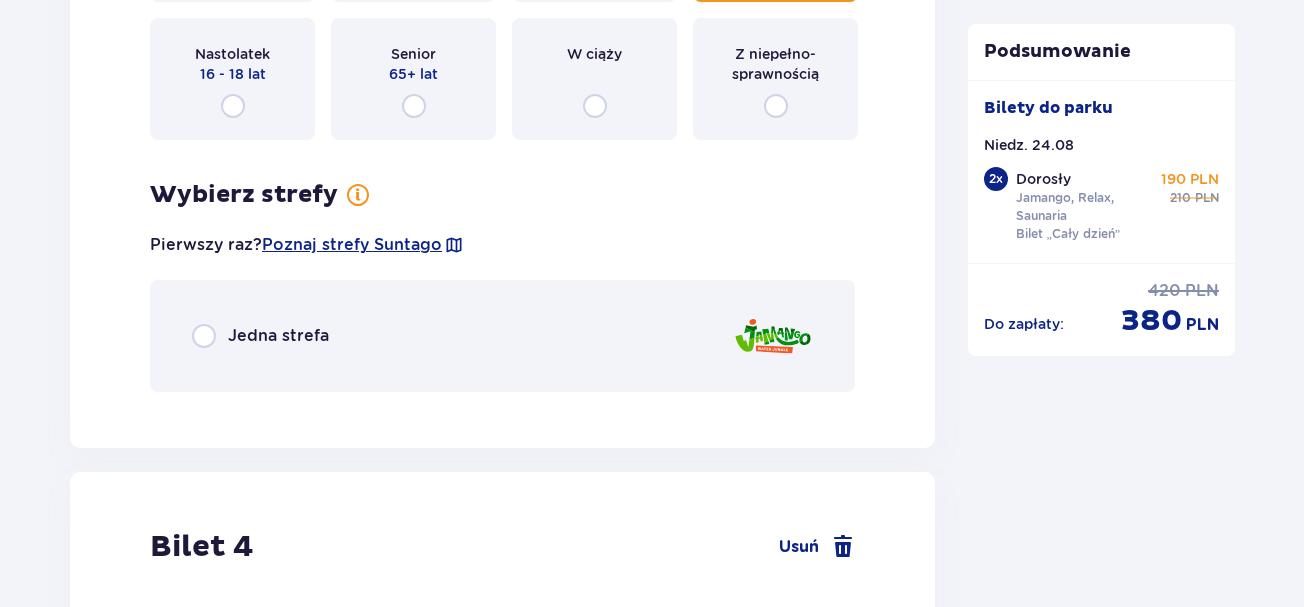 scroll, scrollTop: 4455, scrollLeft: 0, axis: vertical 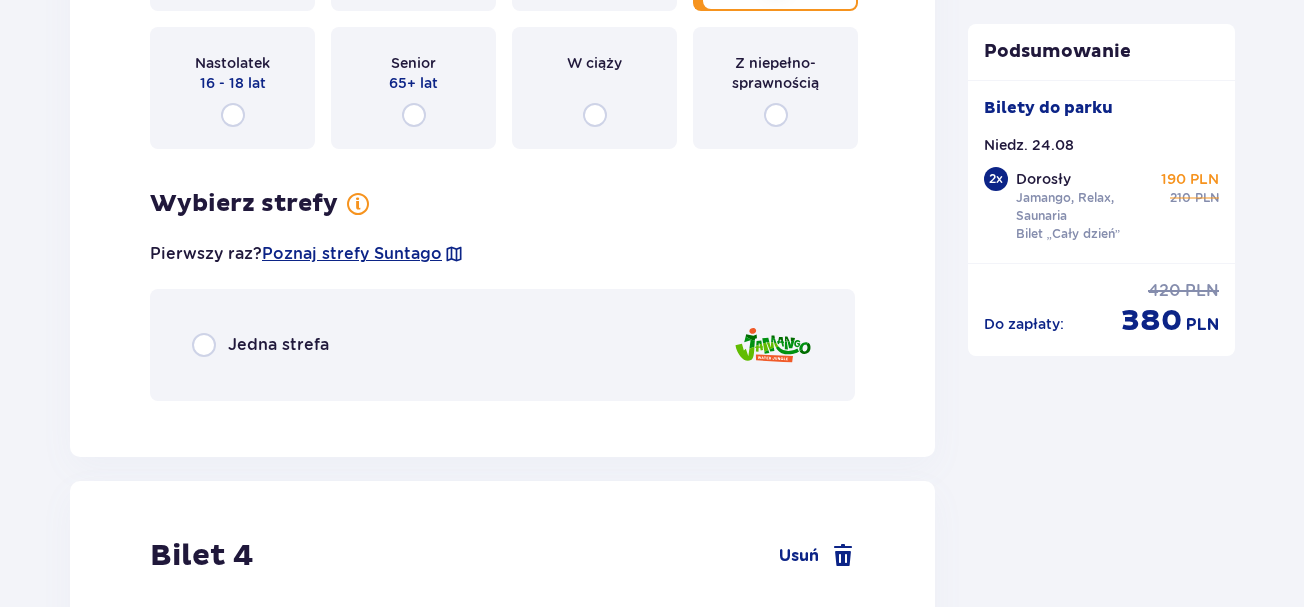 click at bounding box center (773, 345) 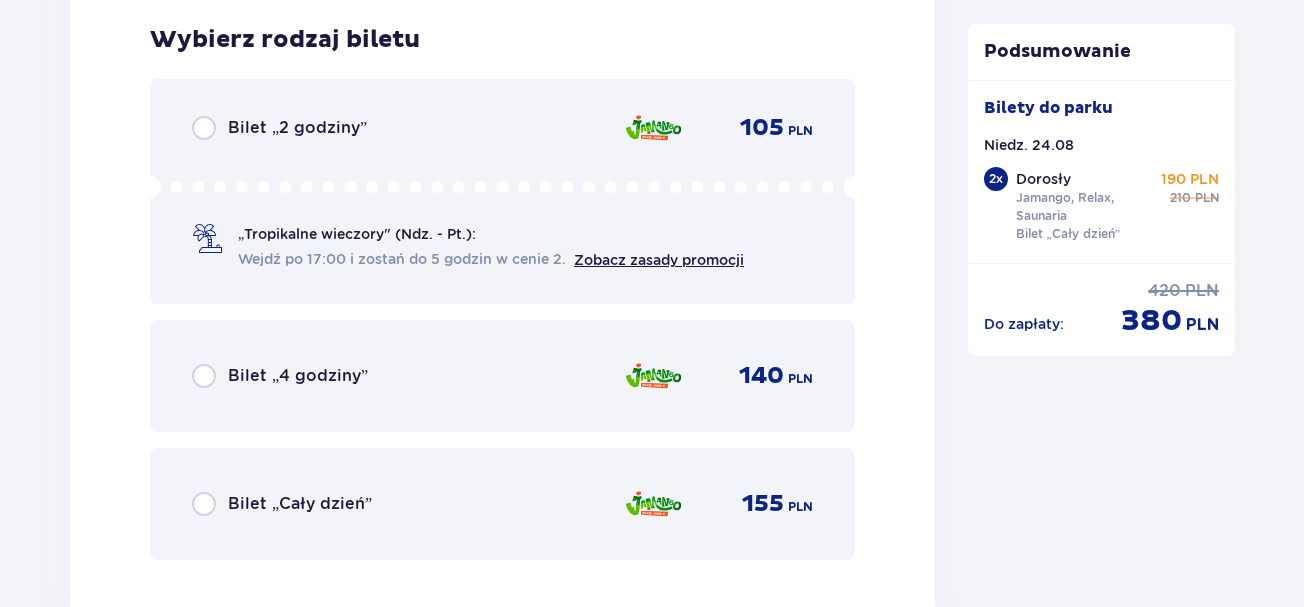 scroll, scrollTop: 4872, scrollLeft: 0, axis: vertical 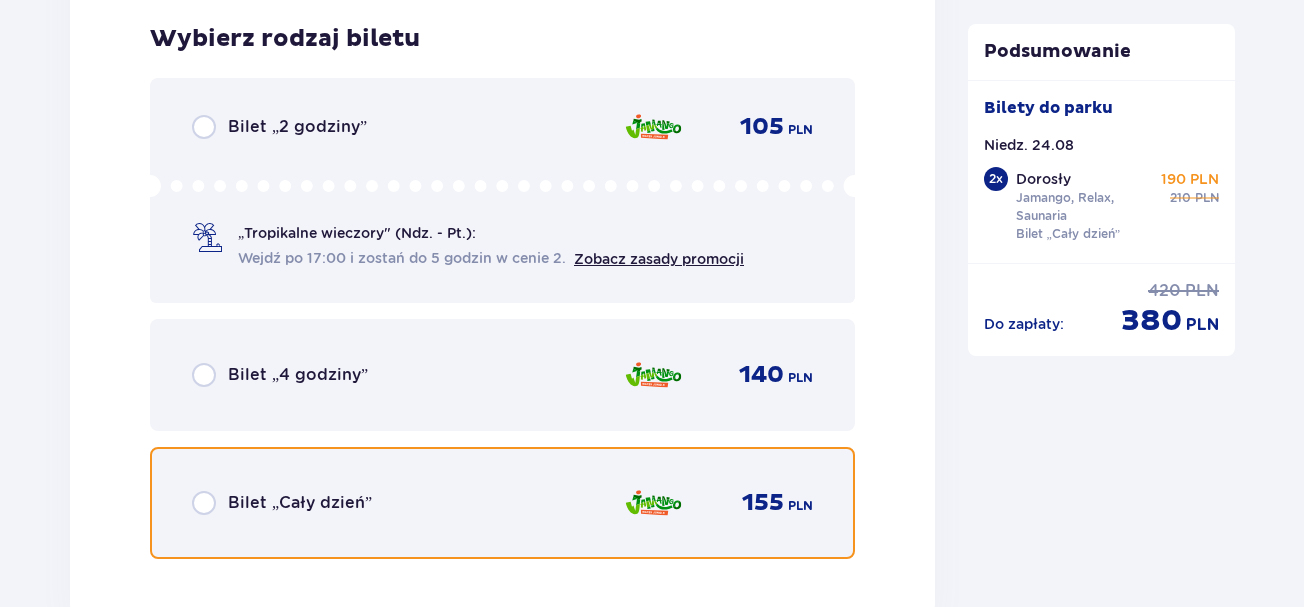 click at bounding box center (204, 503) 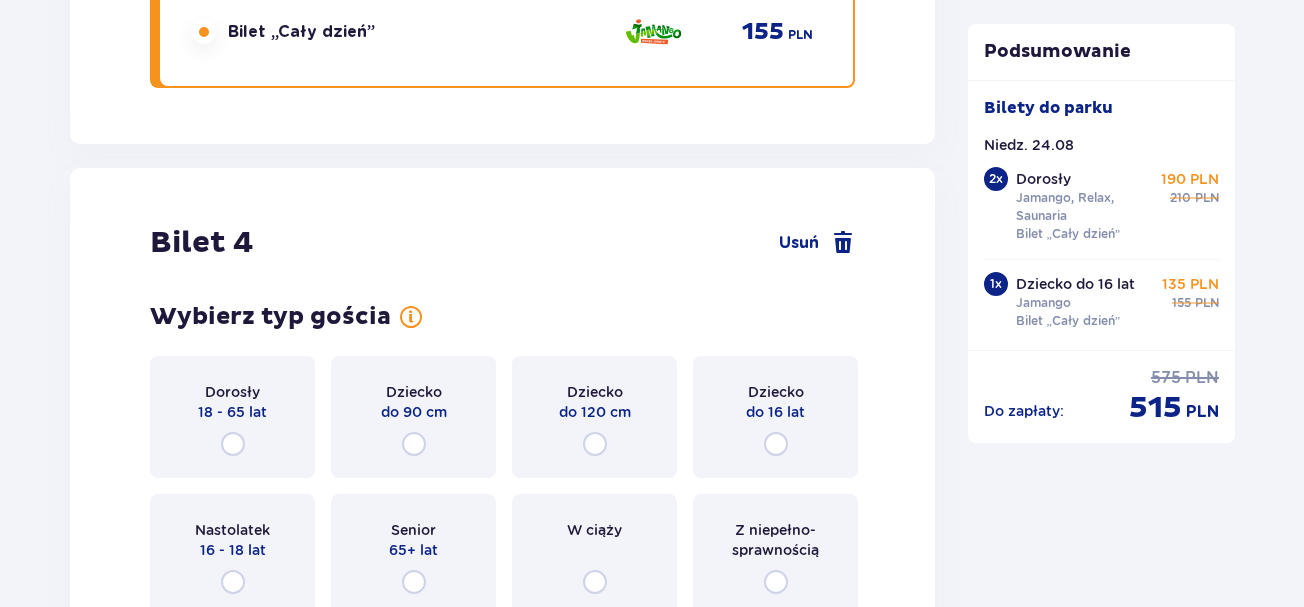 scroll, scrollTop: 5338, scrollLeft: 0, axis: vertical 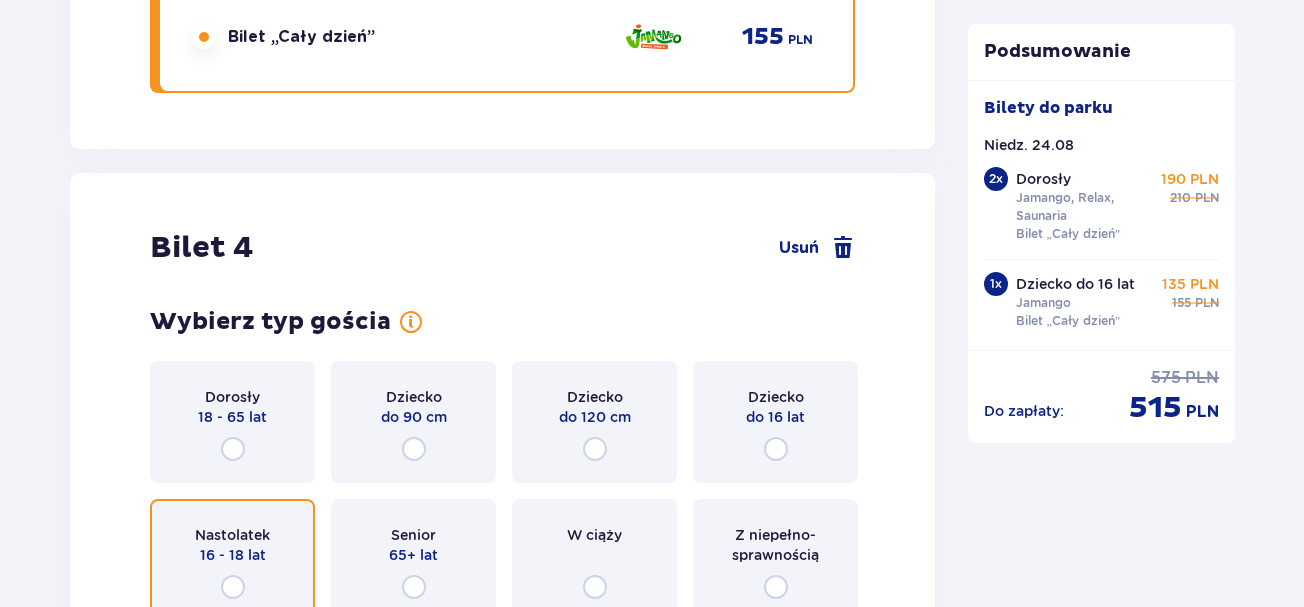 click at bounding box center (233, 587) 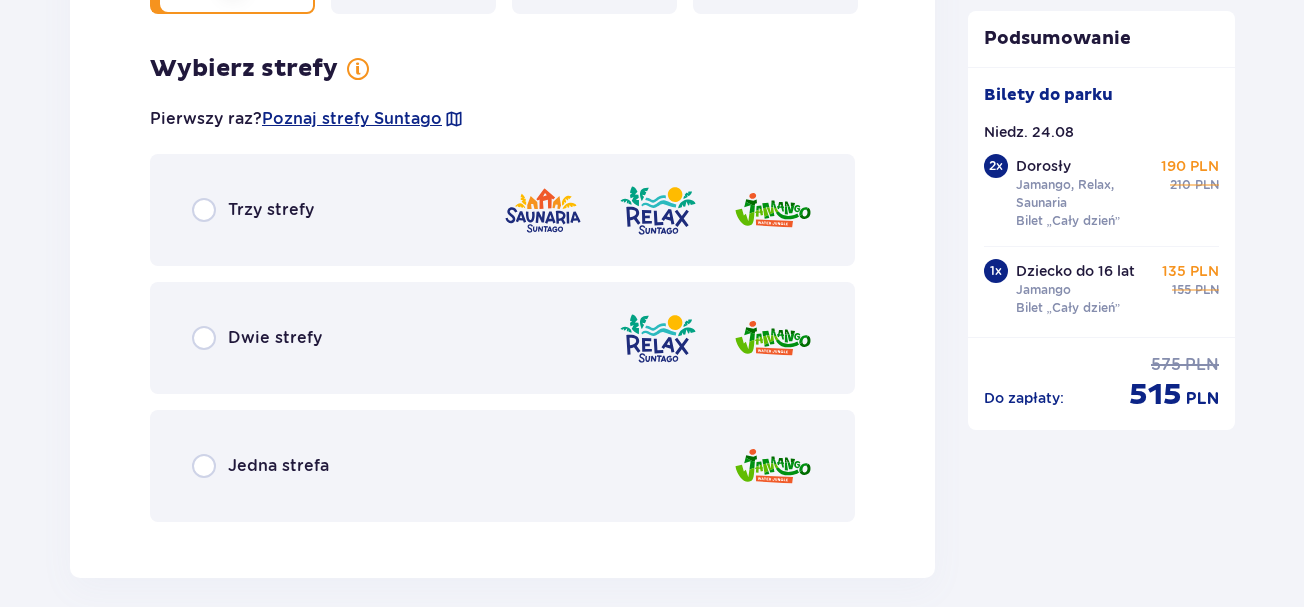 scroll, scrollTop: 5947, scrollLeft: 0, axis: vertical 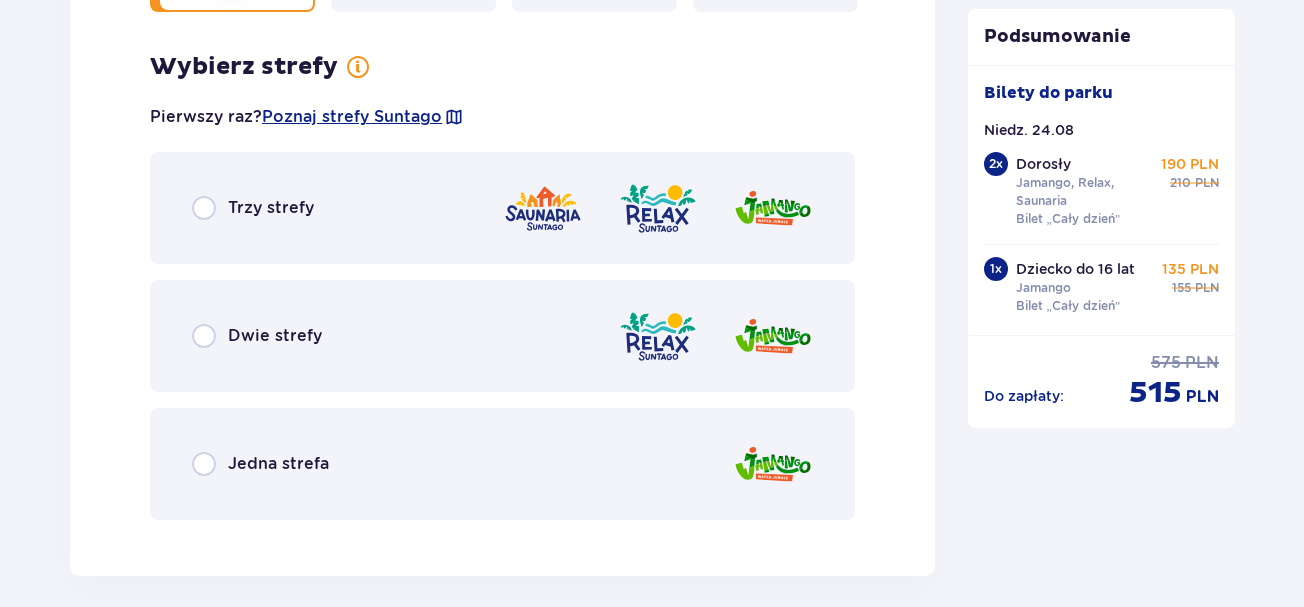 click on "Jedna strefa" at bounding box center [260, 464] 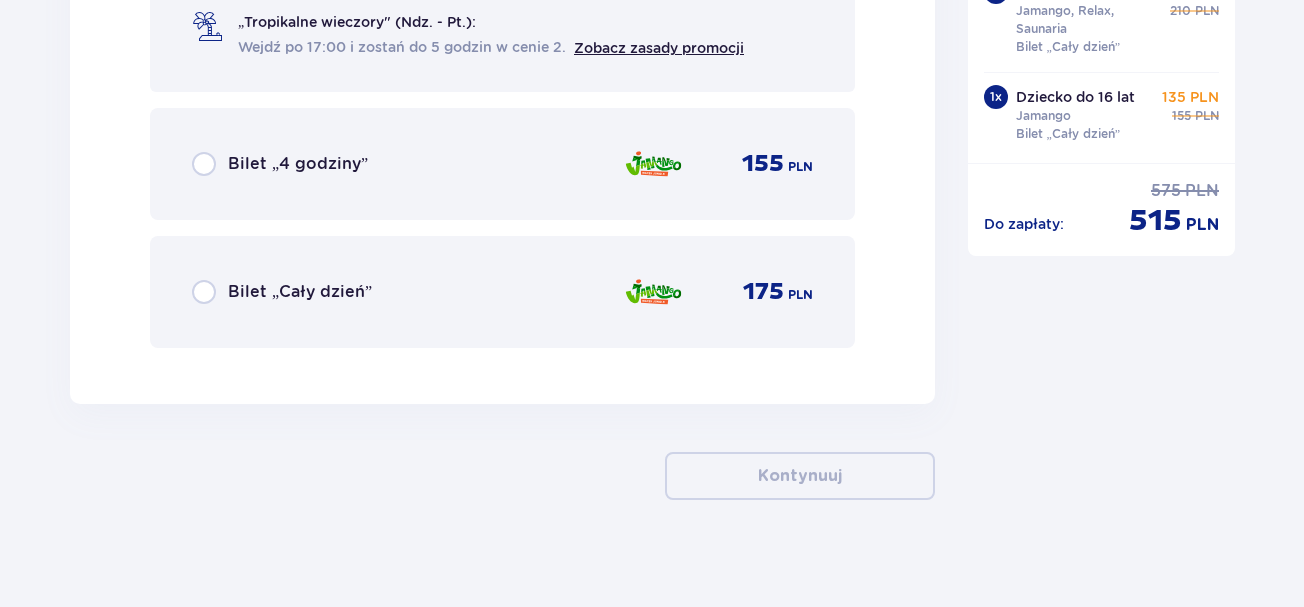 scroll, scrollTop: 6707, scrollLeft: 0, axis: vertical 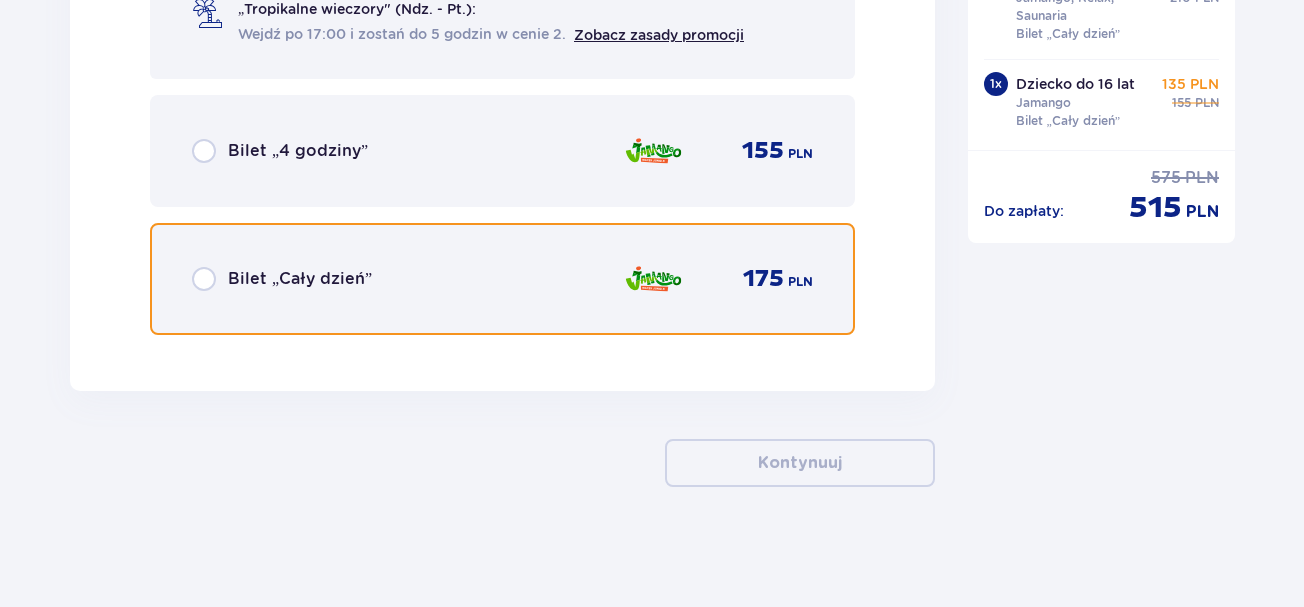 click at bounding box center (204, 279) 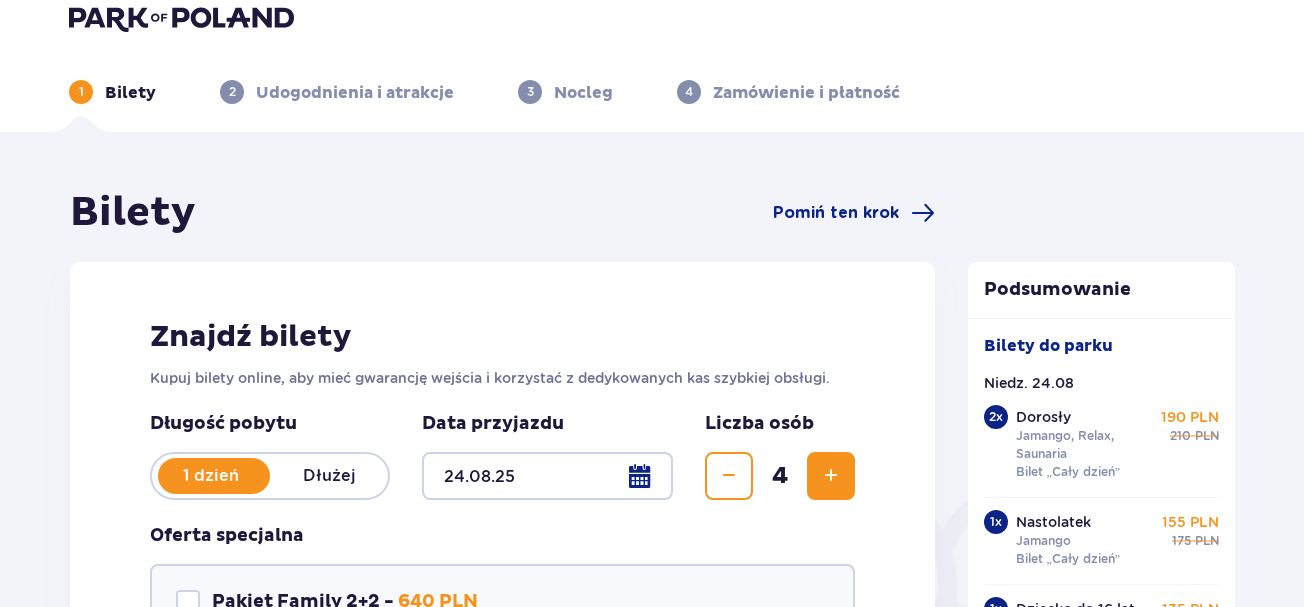 scroll, scrollTop: 0, scrollLeft: 0, axis: both 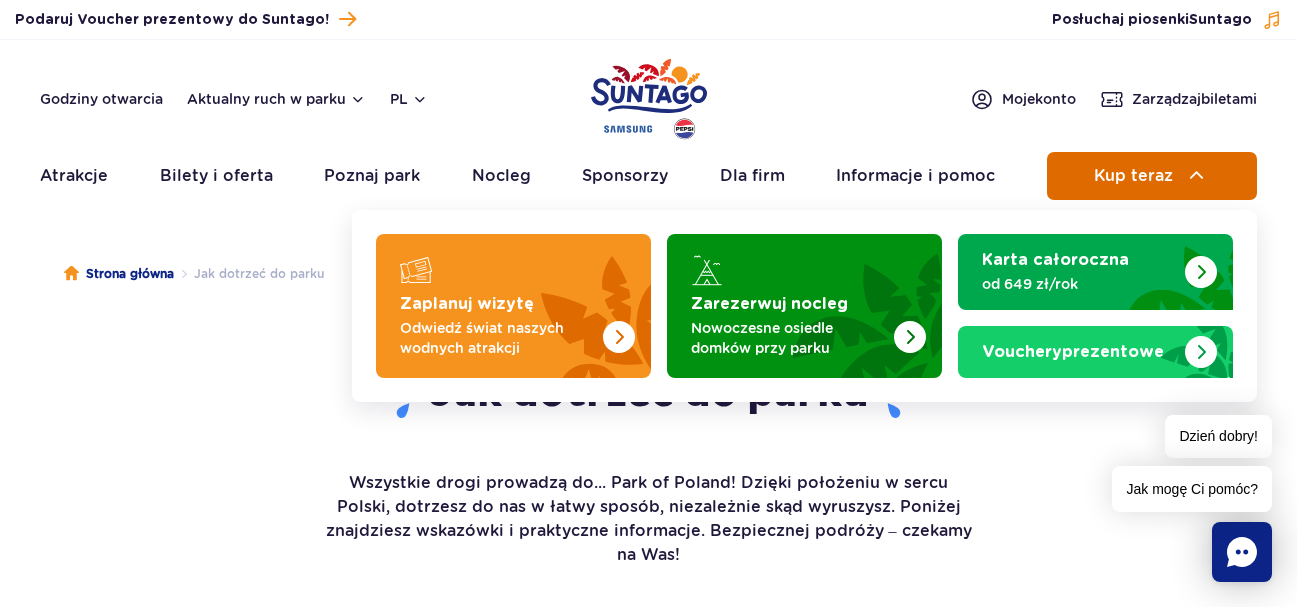 click on "Kup teraz" at bounding box center [1133, 176] 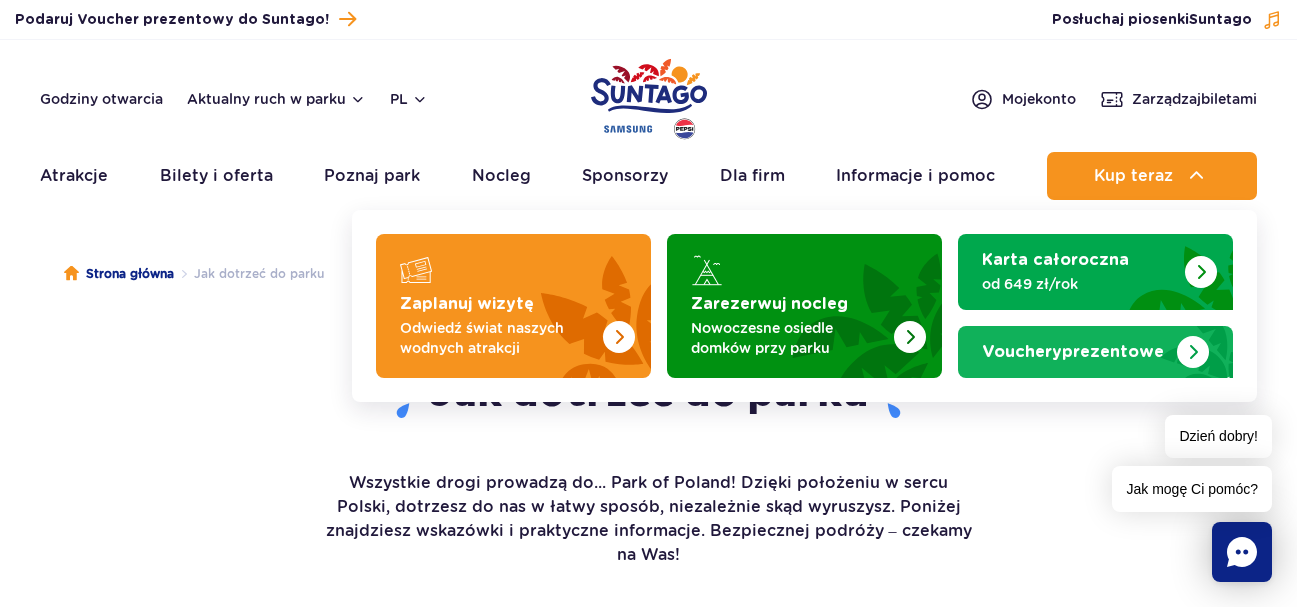 click at bounding box center (1193, 352) 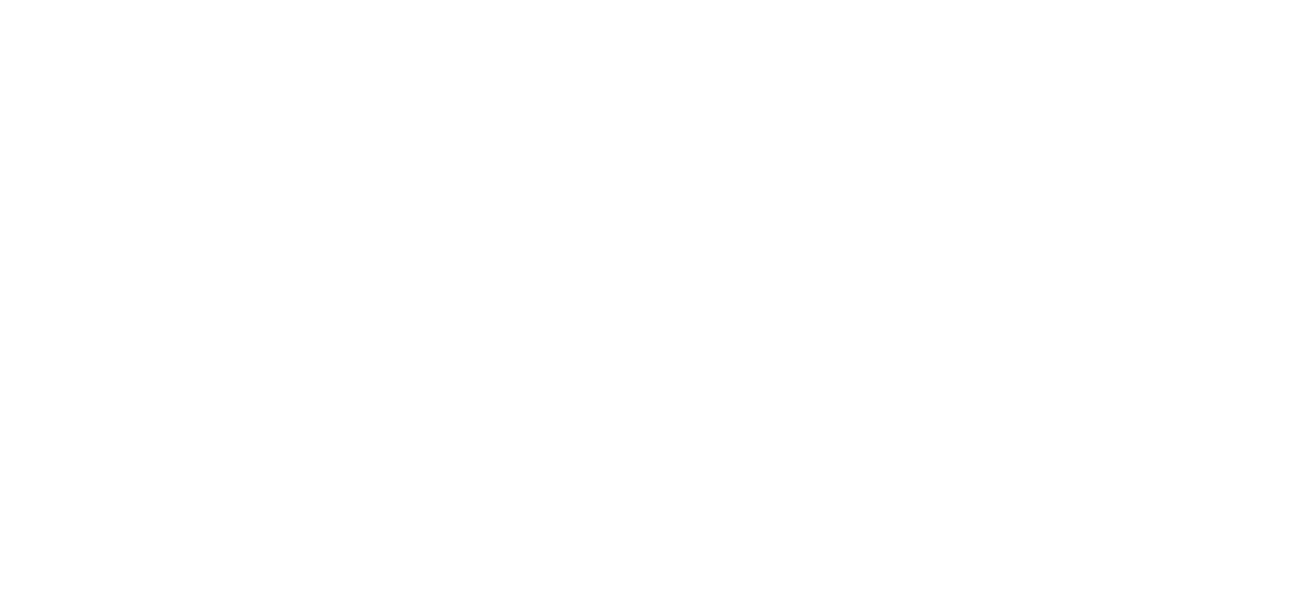 scroll, scrollTop: 0, scrollLeft: 0, axis: both 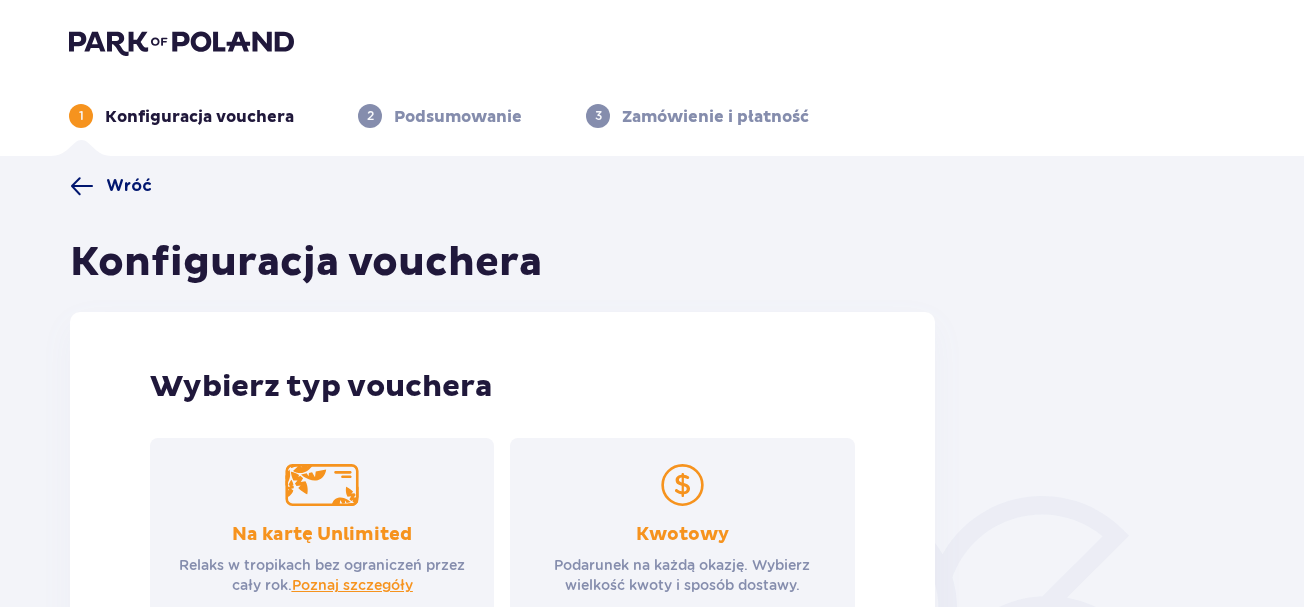 click on "Wróć" at bounding box center [129, 186] 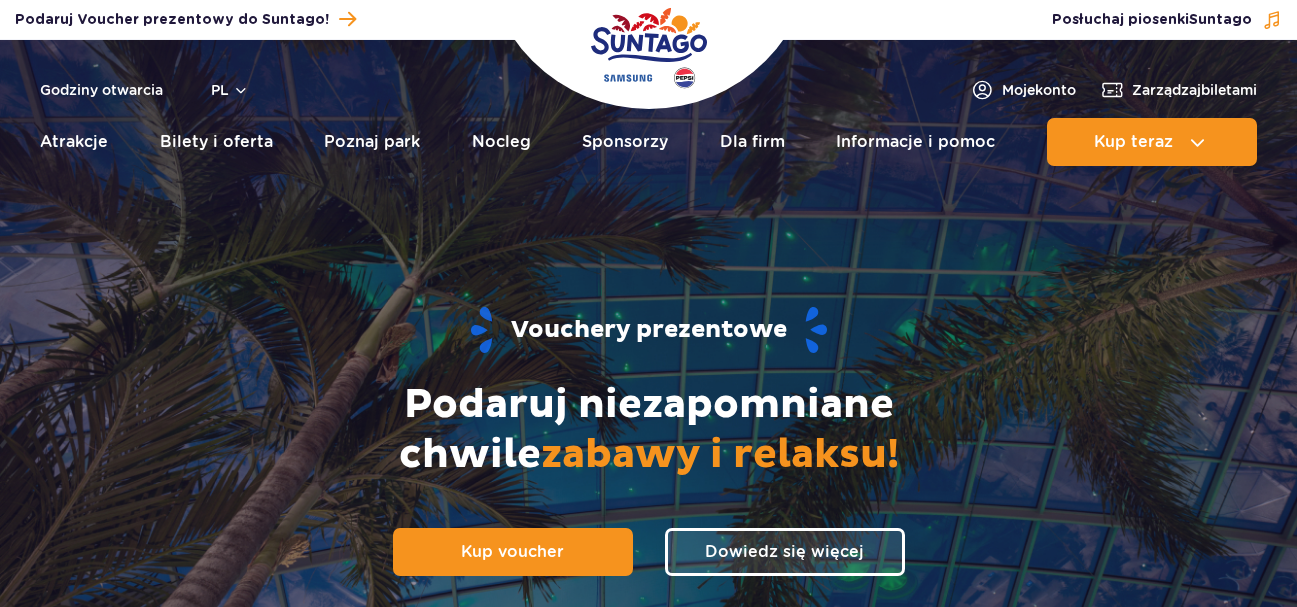 scroll, scrollTop: 0, scrollLeft: 0, axis: both 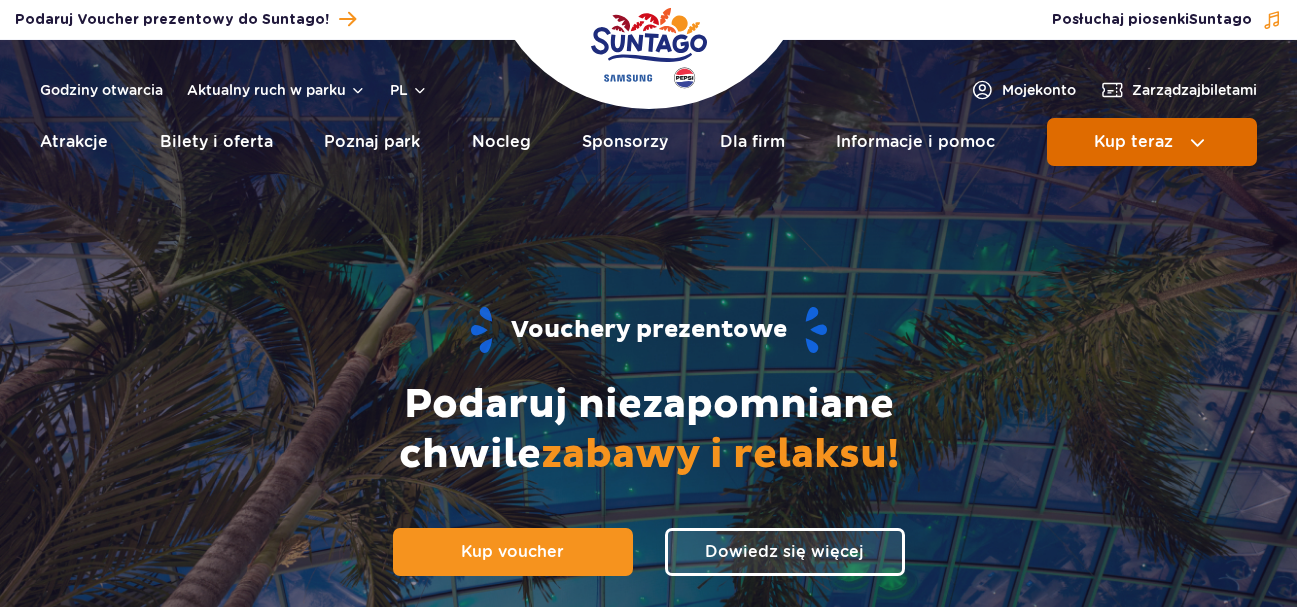 click at bounding box center [1197, 142] 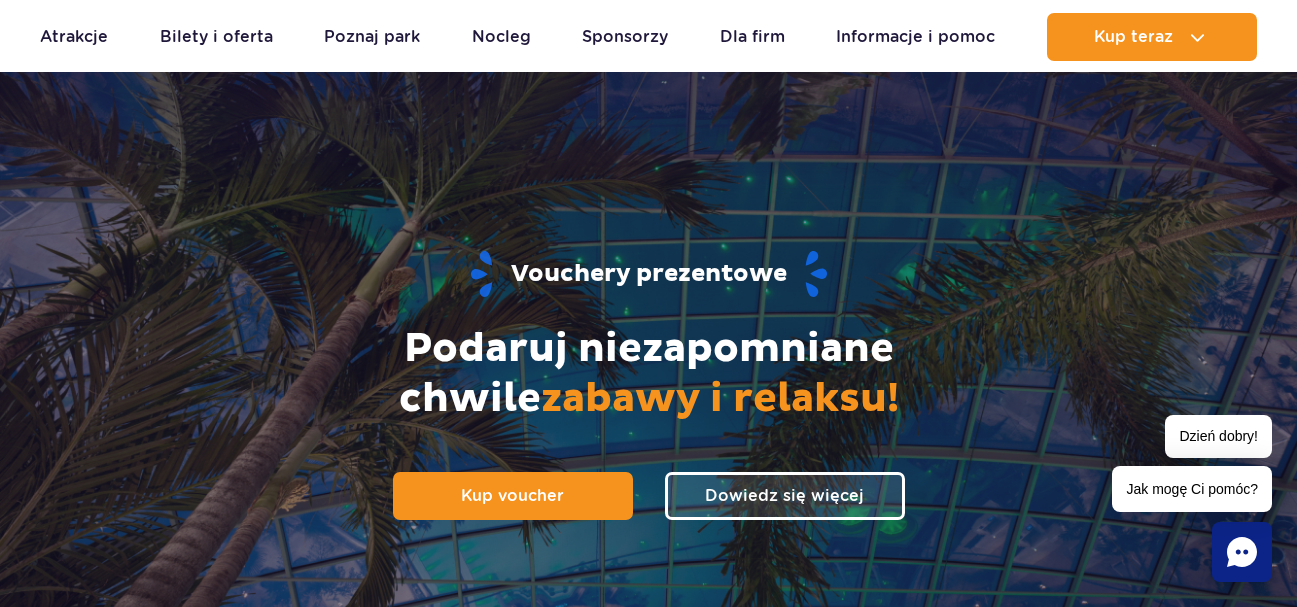 scroll, scrollTop: 0, scrollLeft: 0, axis: both 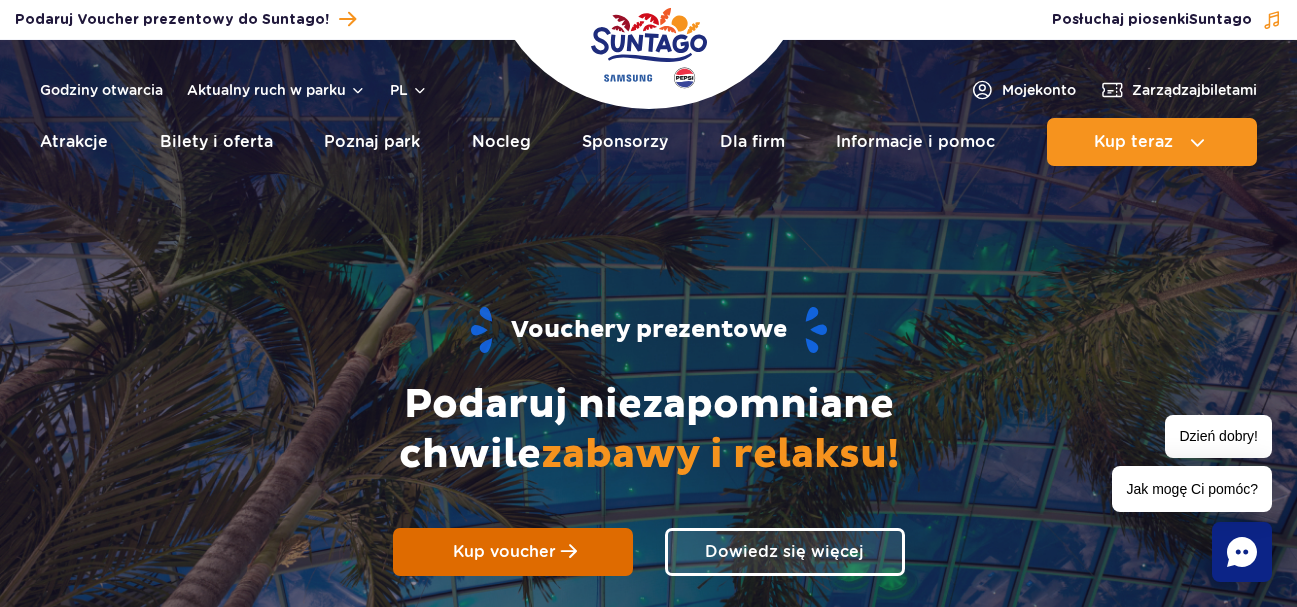 click on "Kup voucher" at bounding box center (504, 551) 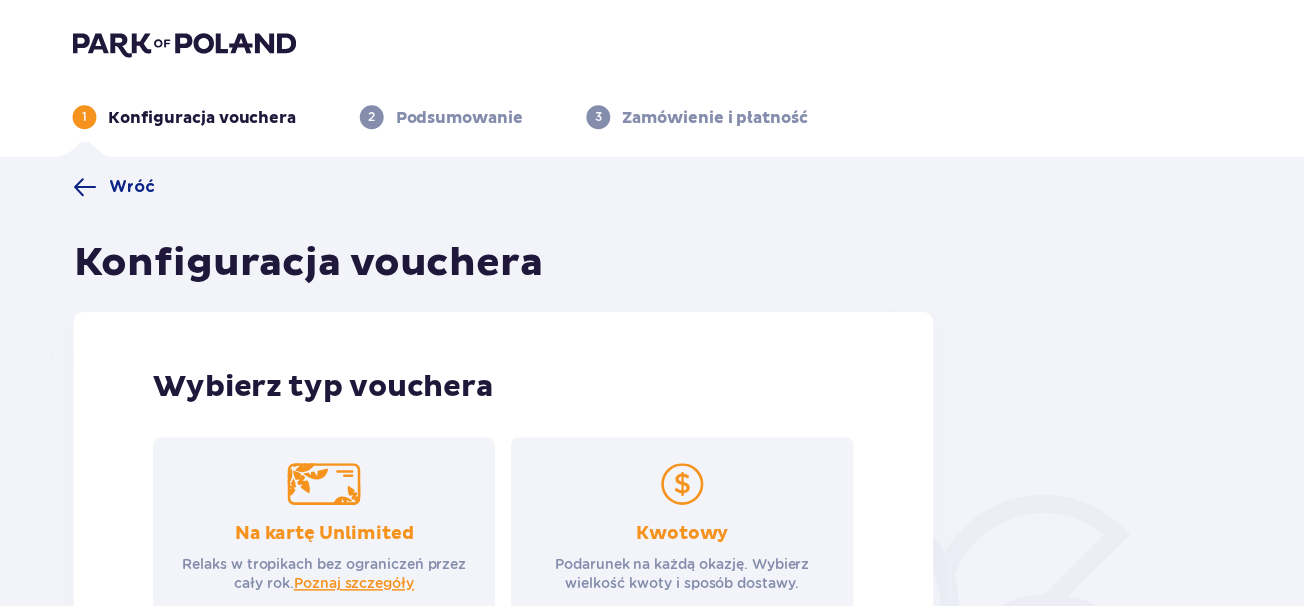 scroll, scrollTop: 0, scrollLeft: 0, axis: both 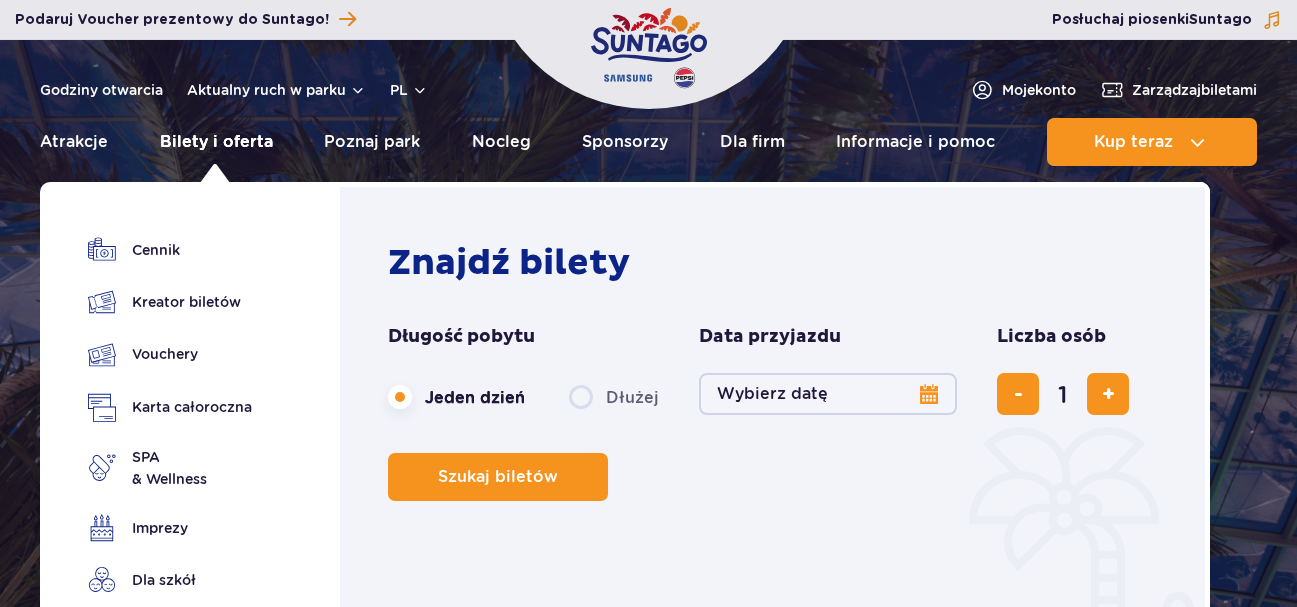 click on "Bilety i oferta" at bounding box center (216, 142) 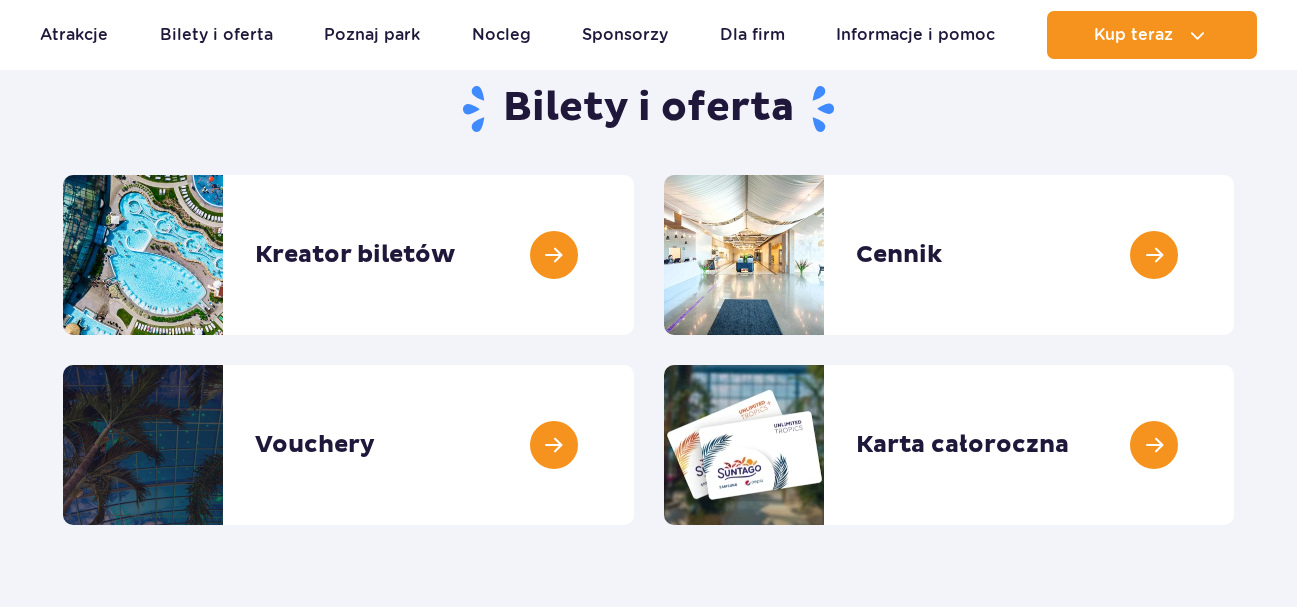scroll, scrollTop: 383, scrollLeft: 0, axis: vertical 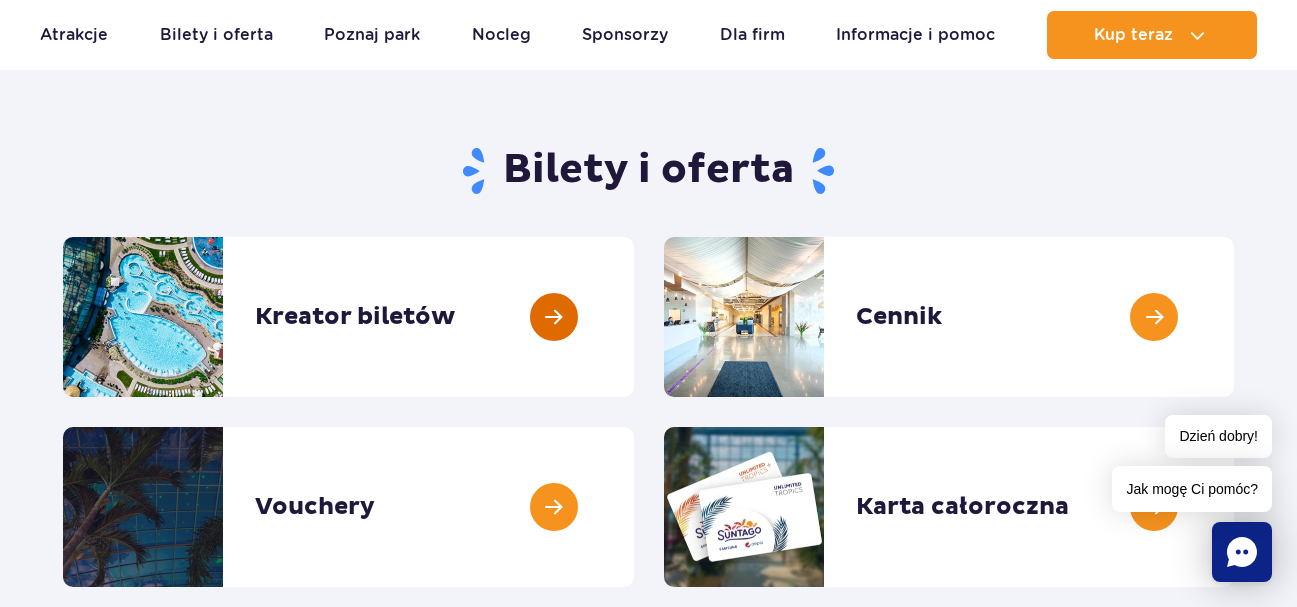 click at bounding box center [634, 317] 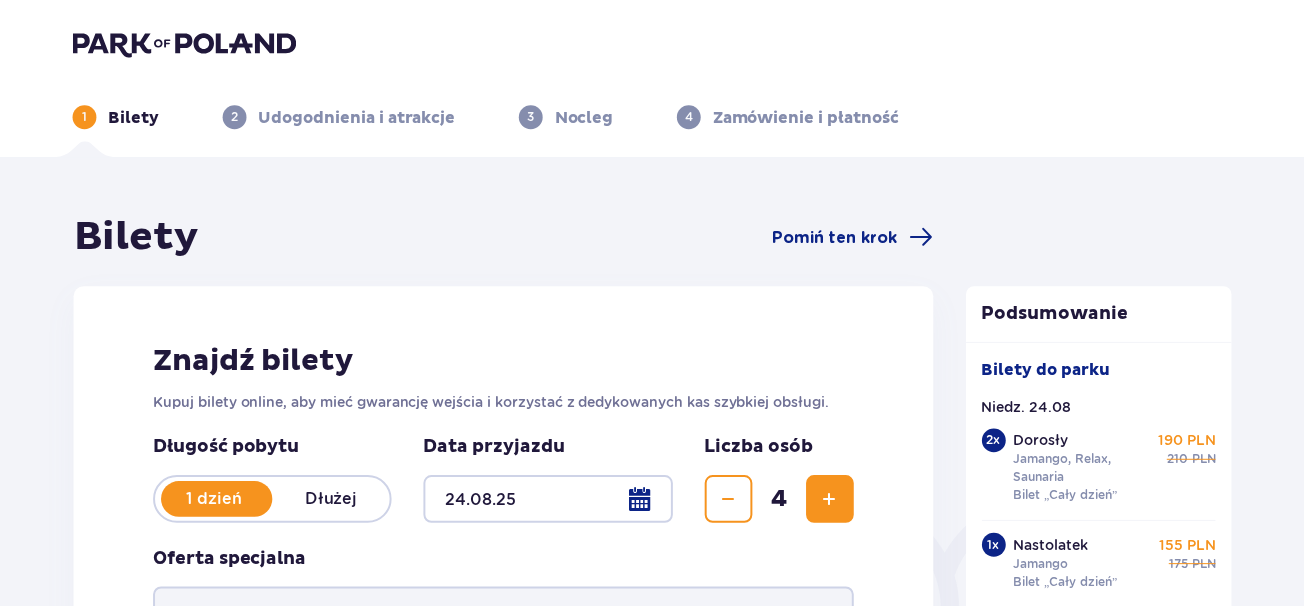 scroll, scrollTop: 824, scrollLeft: 0, axis: vertical 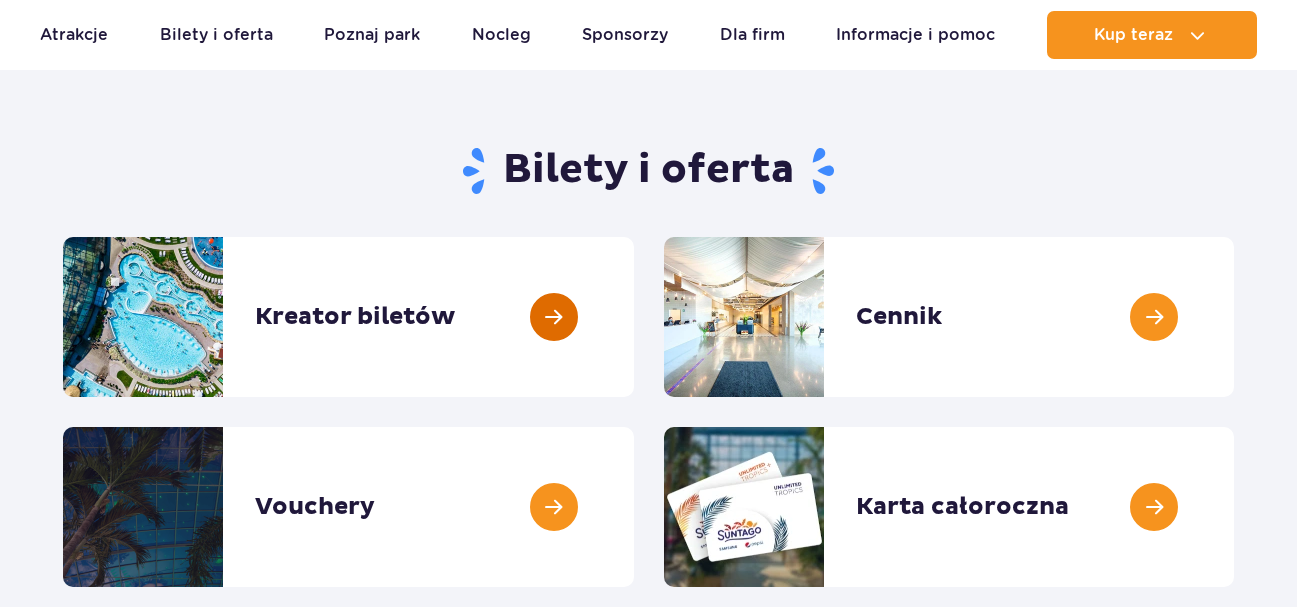 click at bounding box center [634, 317] 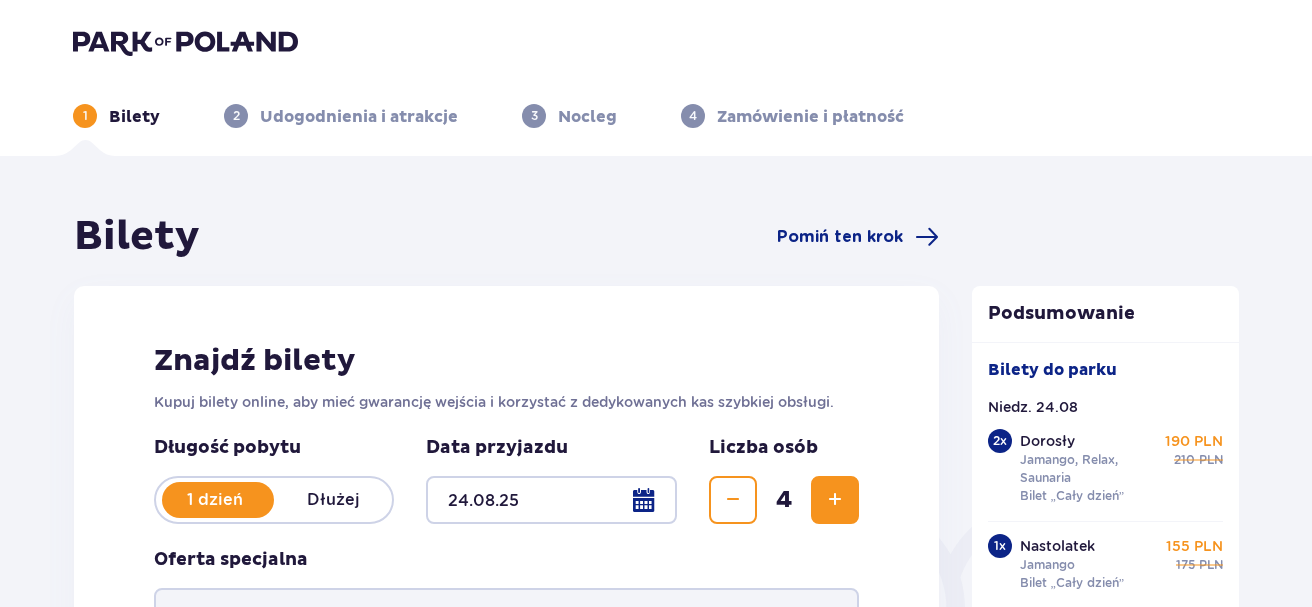 click at bounding box center (551, 500) 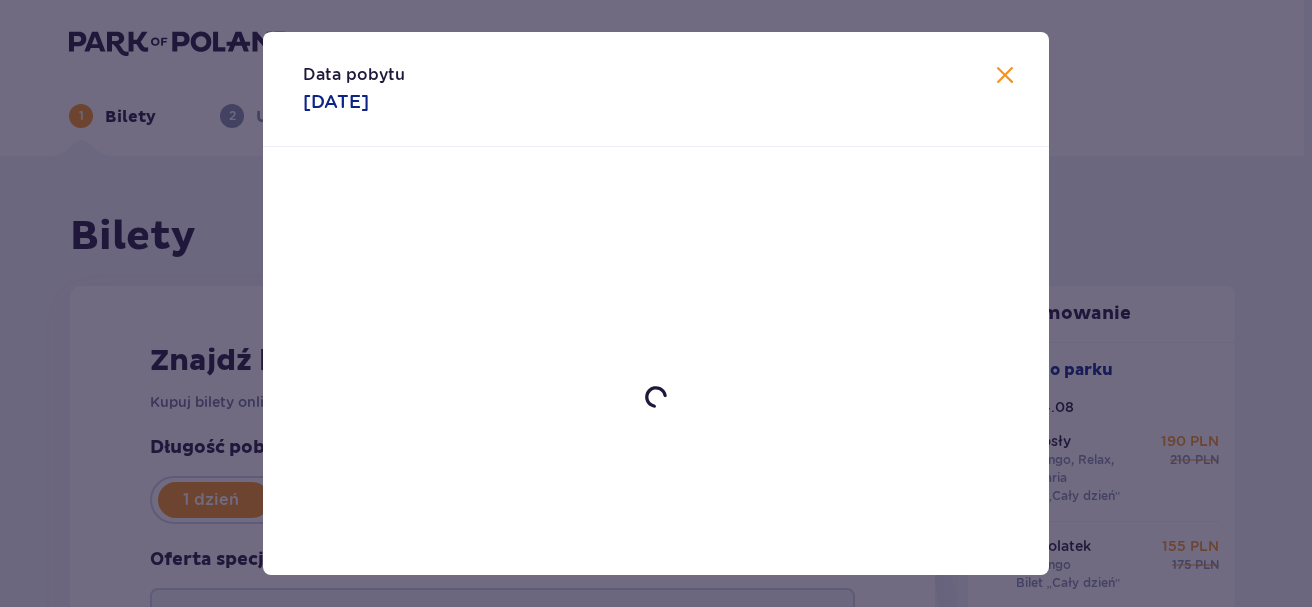 scroll, scrollTop: 0, scrollLeft: 0, axis: both 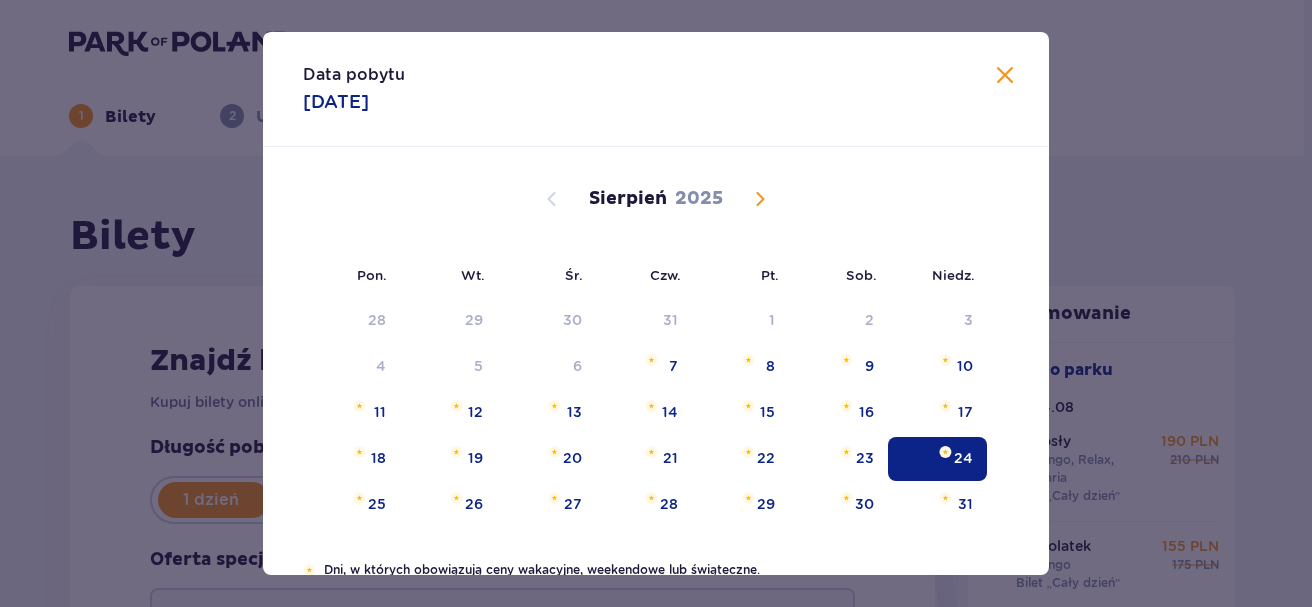 click at bounding box center (1005, 76) 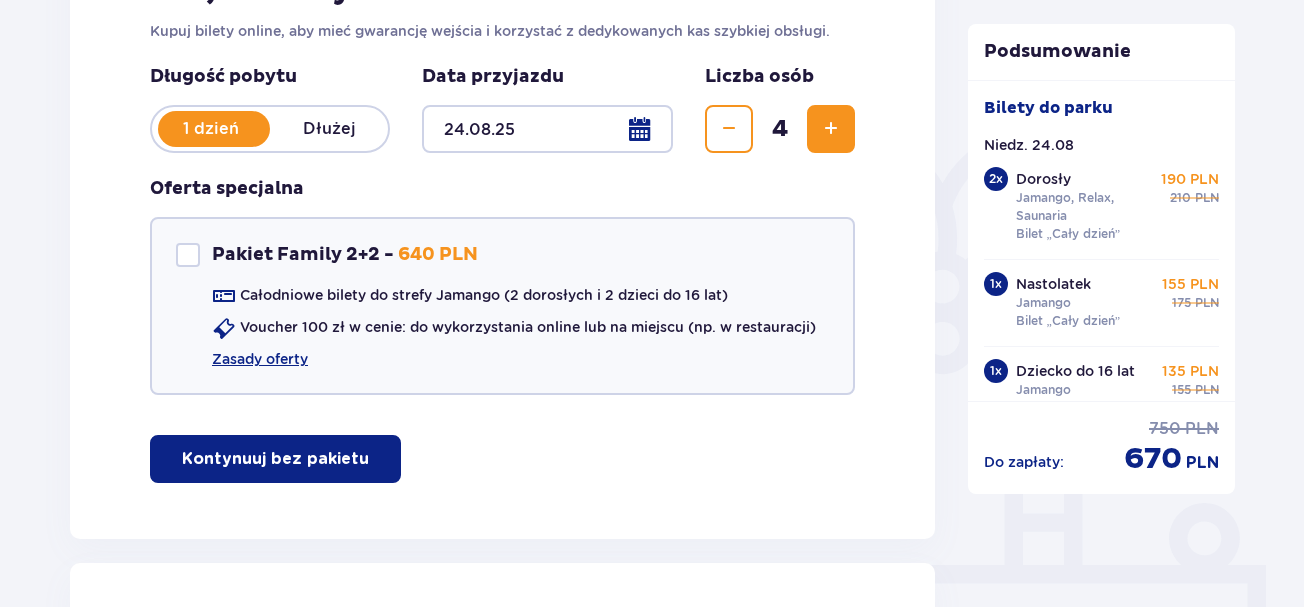 scroll, scrollTop: 334, scrollLeft: 0, axis: vertical 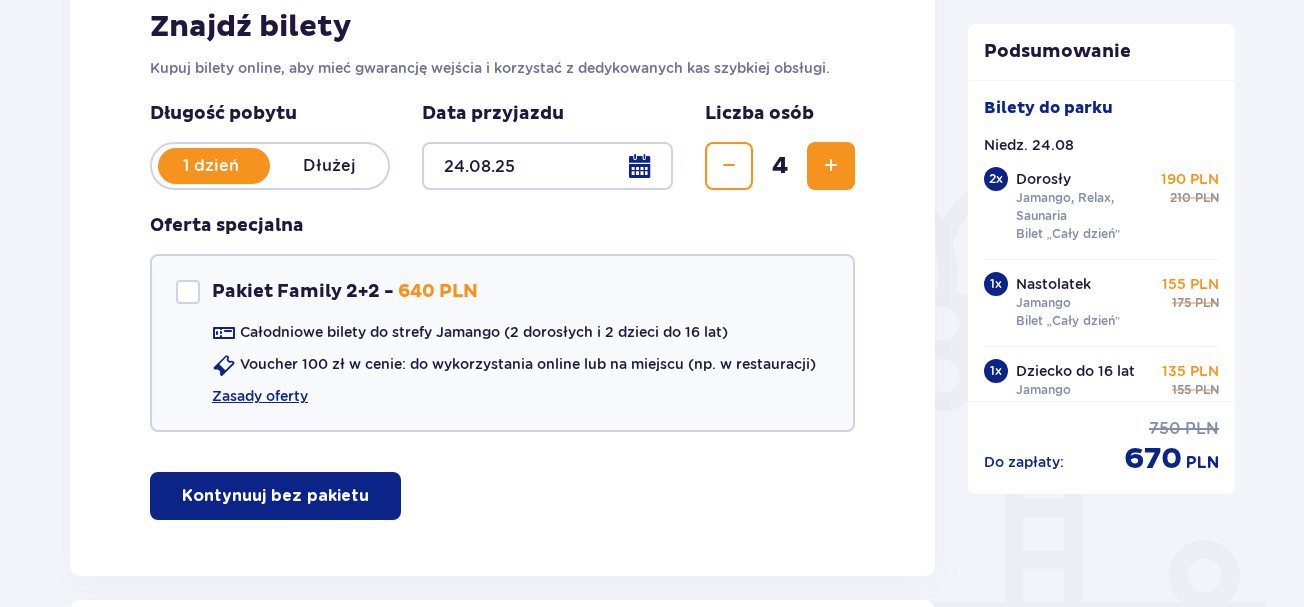 click on "Kontynuuj bez pakietu" at bounding box center (275, 496) 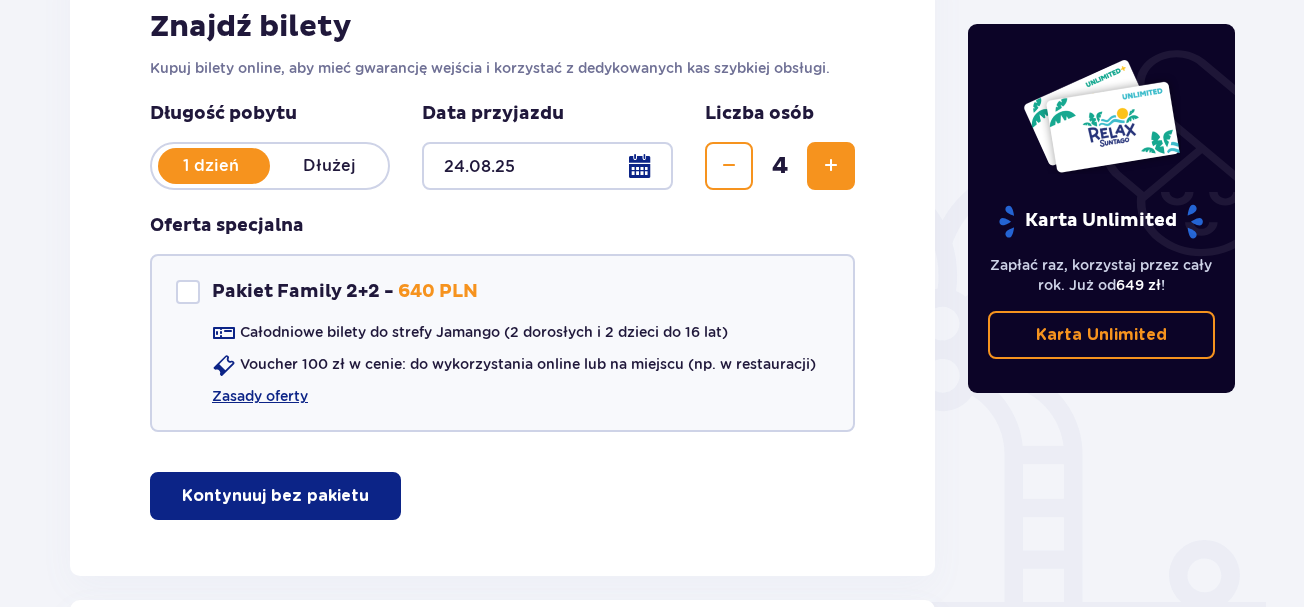 scroll, scrollTop: 2631, scrollLeft: 0, axis: vertical 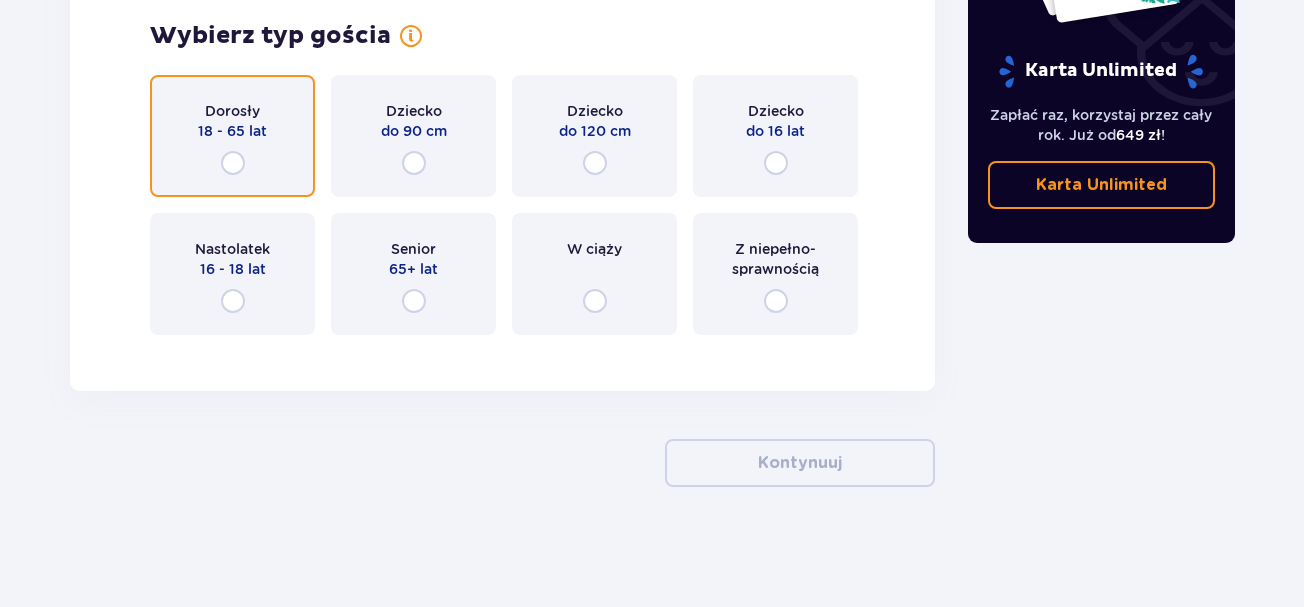 click at bounding box center [233, 163] 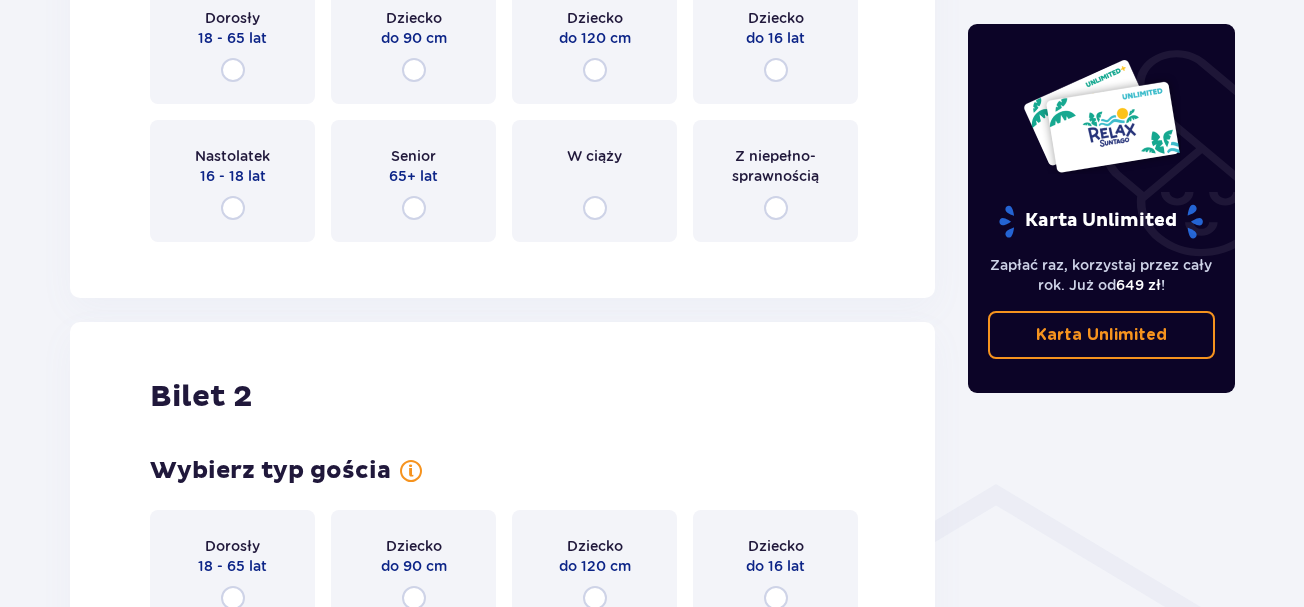 scroll, scrollTop: 1145, scrollLeft: 0, axis: vertical 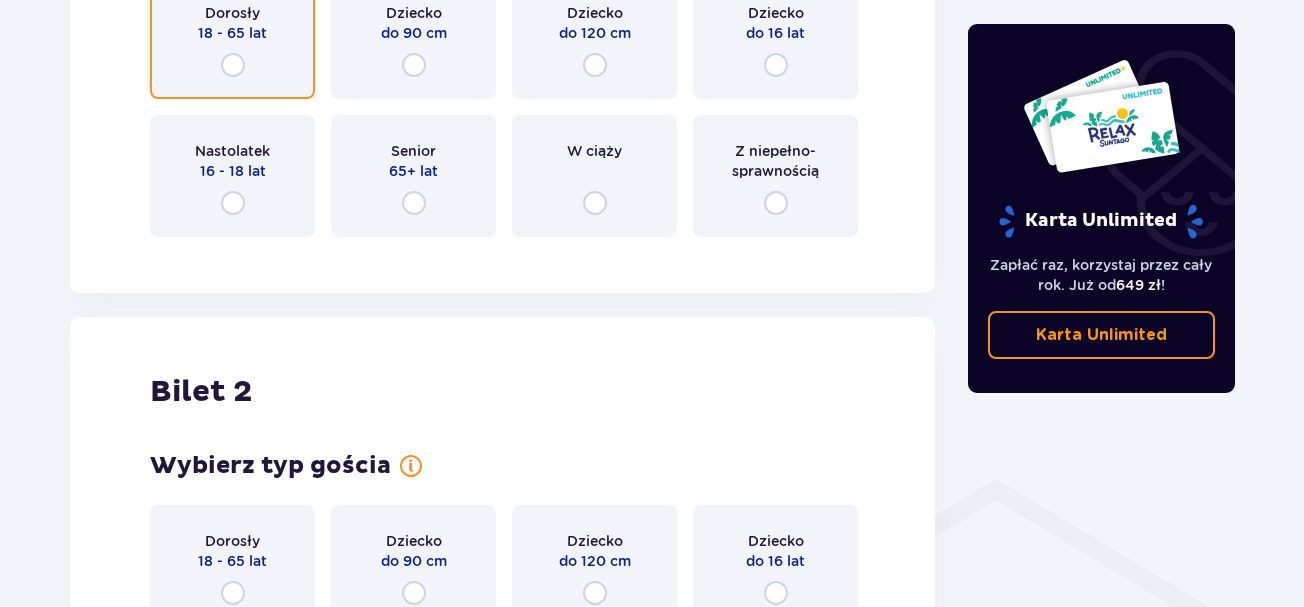 click at bounding box center [233, 65] 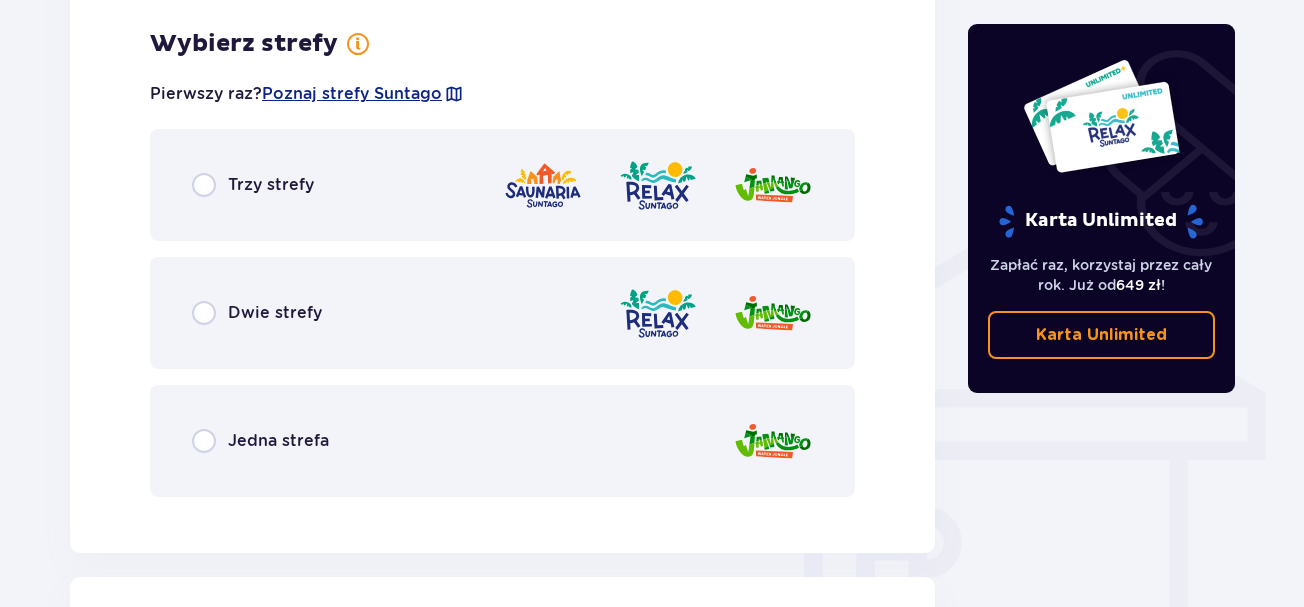 scroll, scrollTop: 1398, scrollLeft: 0, axis: vertical 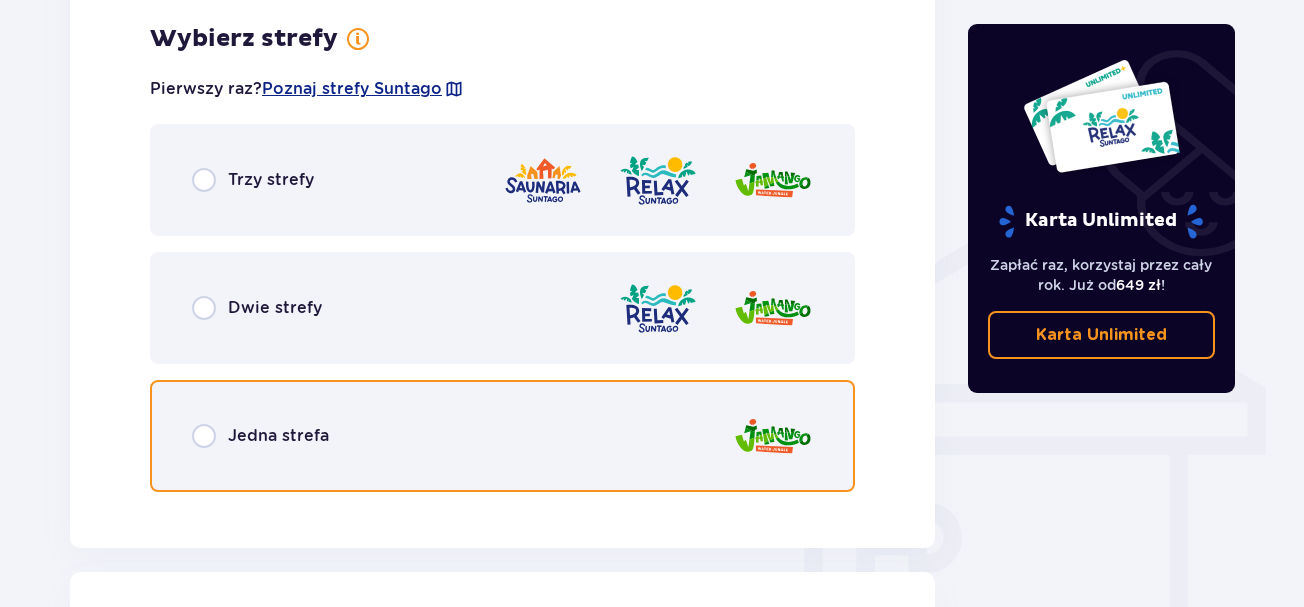 click at bounding box center [204, 436] 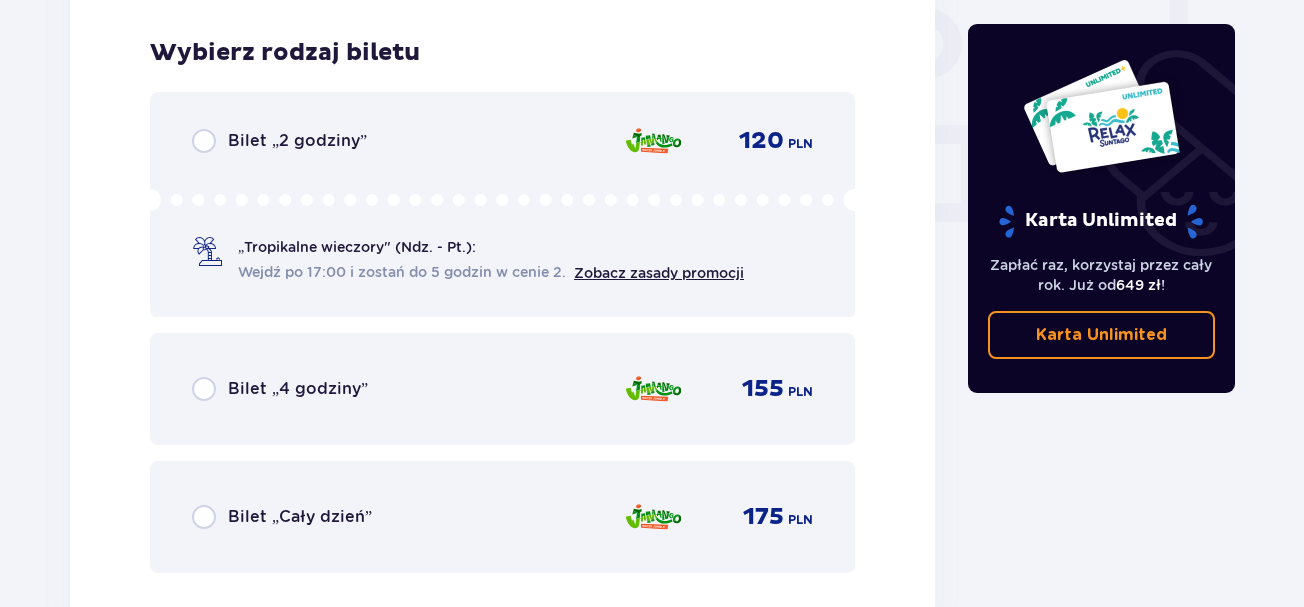 scroll, scrollTop: 1906, scrollLeft: 0, axis: vertical 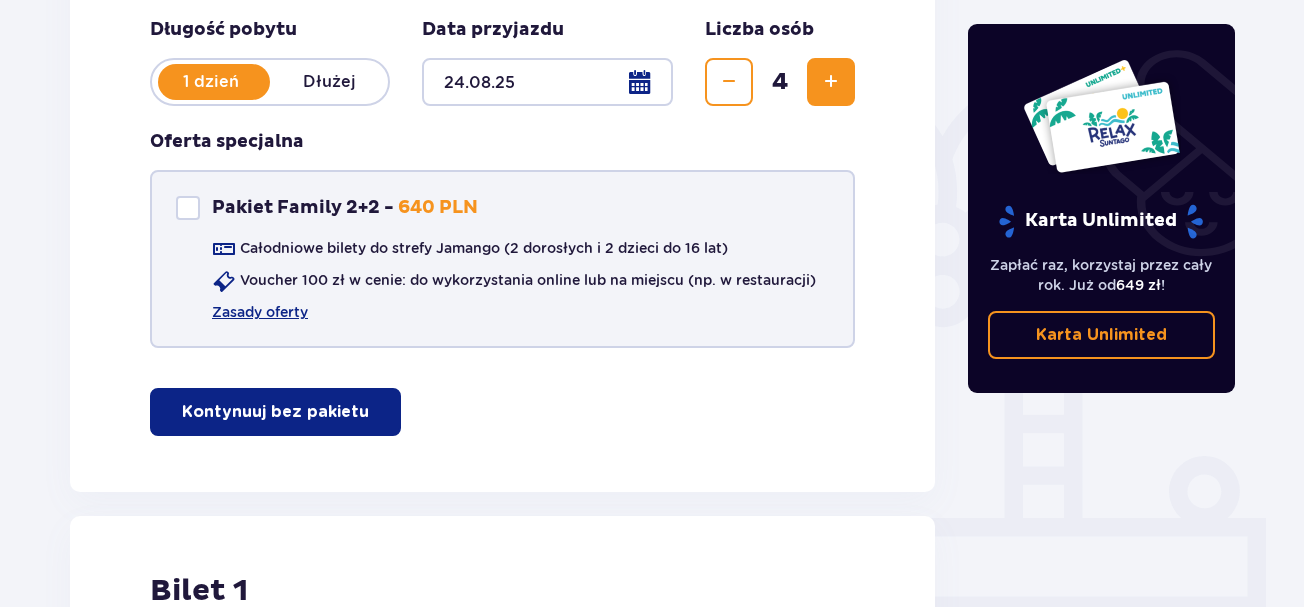 click at bounding box center (188, 208) 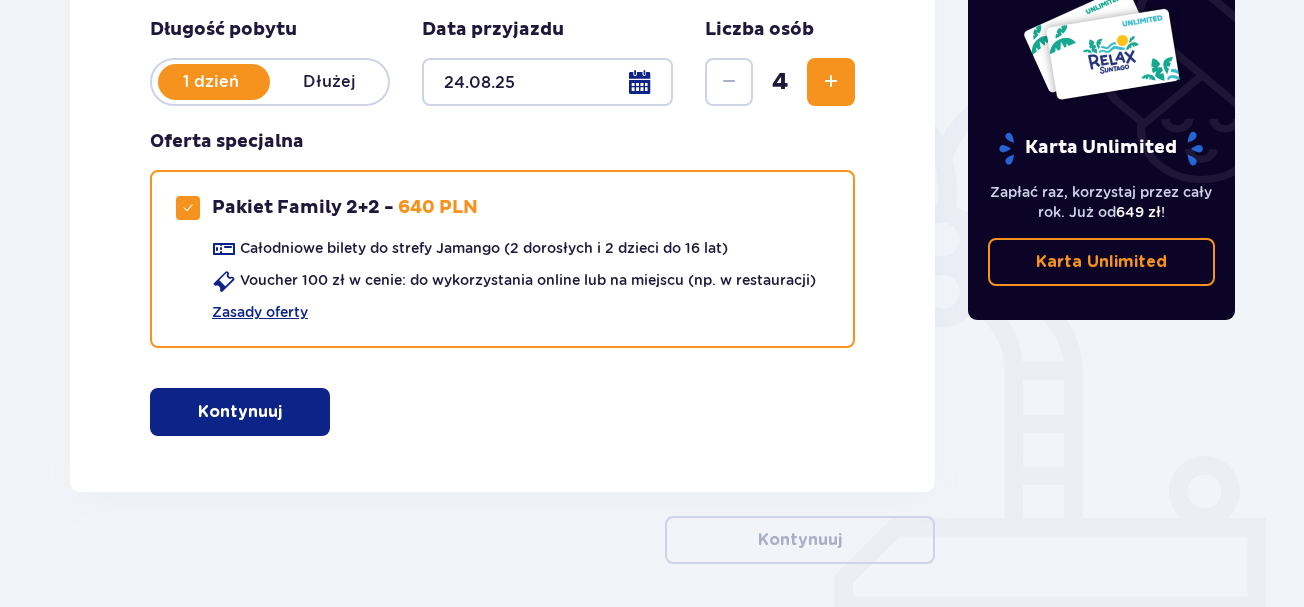 click on "Kontynuuj" at bounding box center [240, 412] 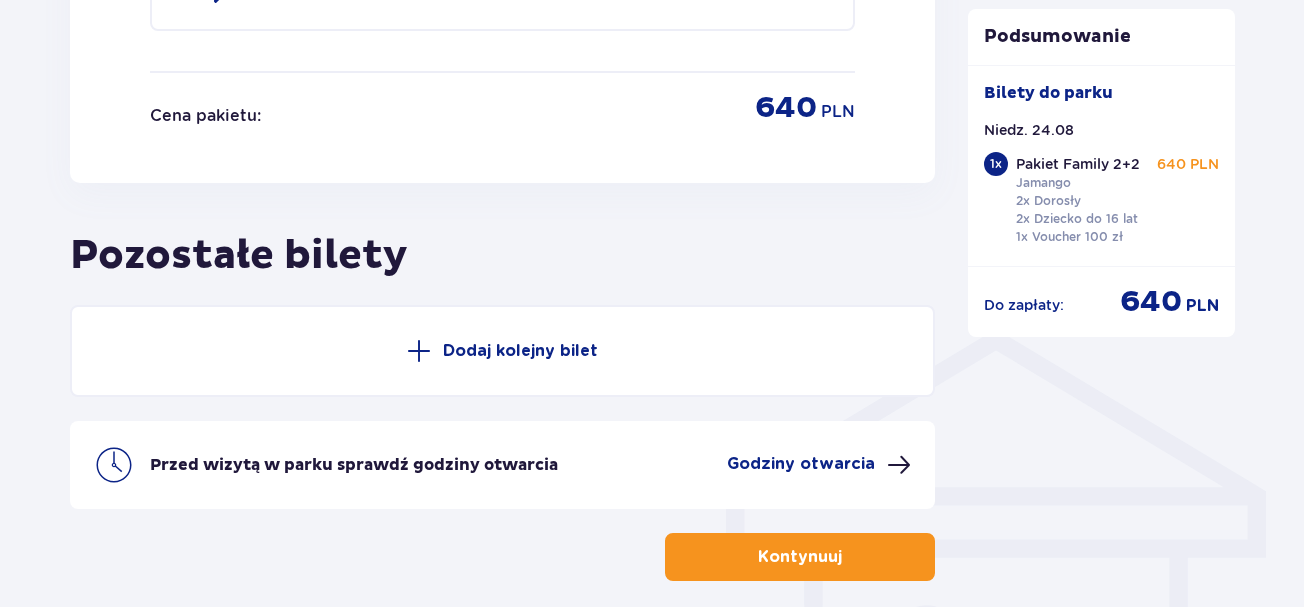 scroll, scrollTop: 1232, scrollLeft: 0, axis: vertical 